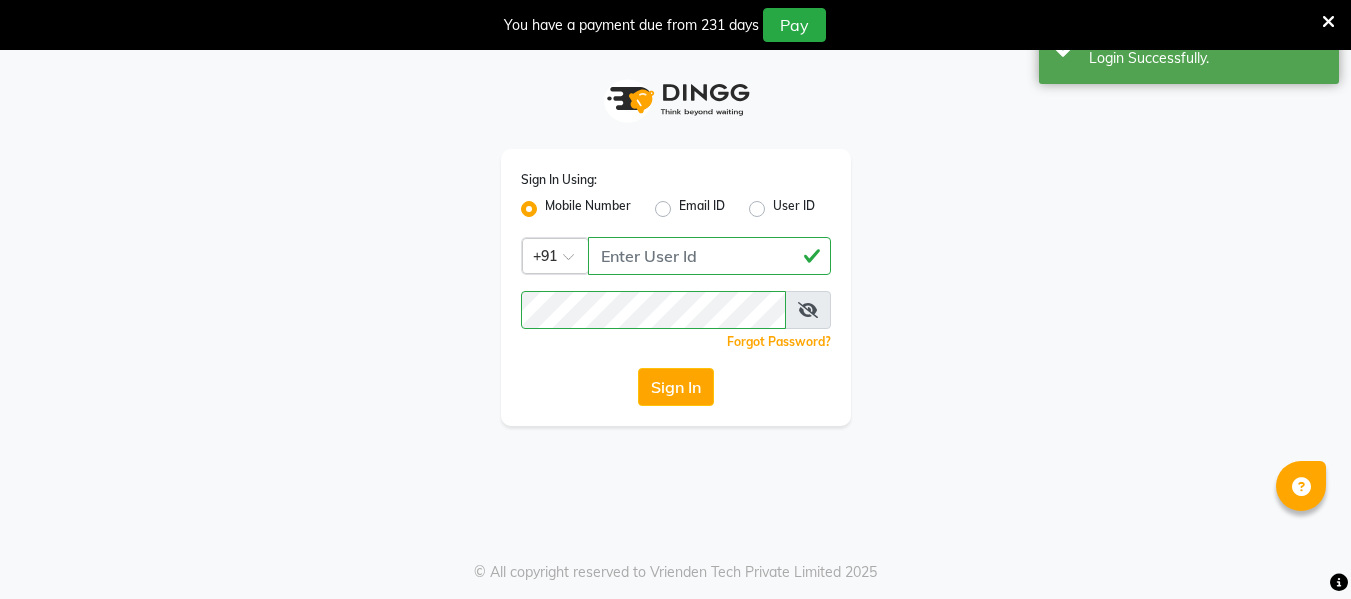 scroll, scrollTop: 0, scrollLeft: 0, axis: both 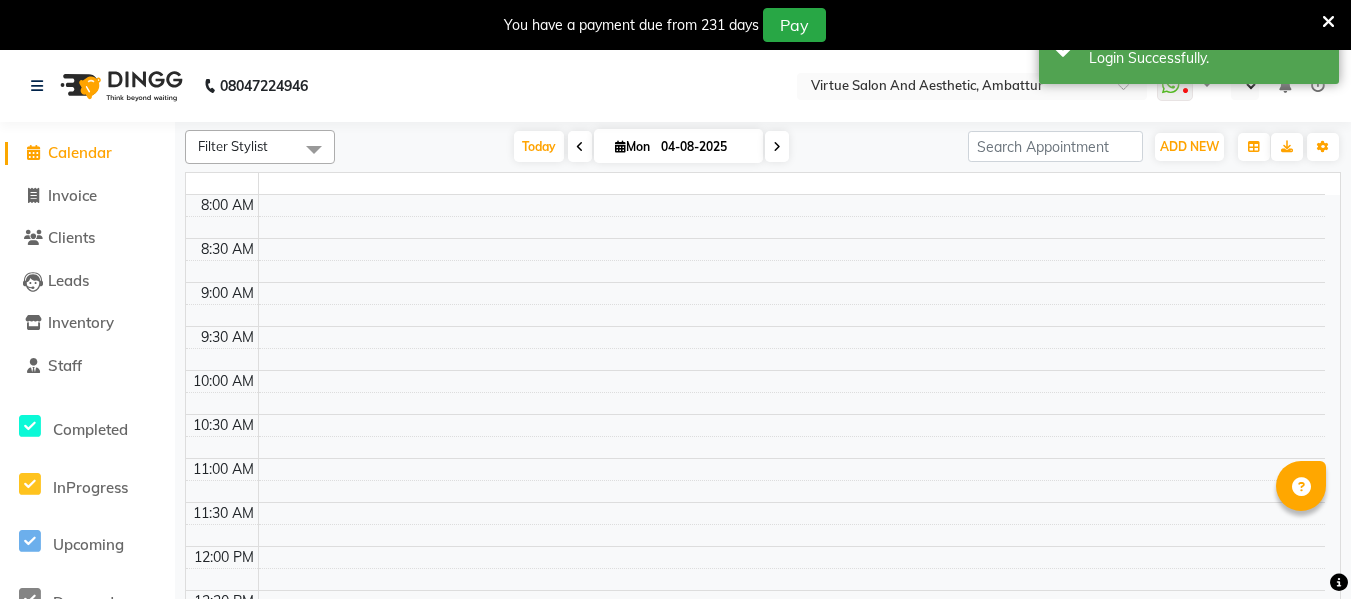 select on "en" 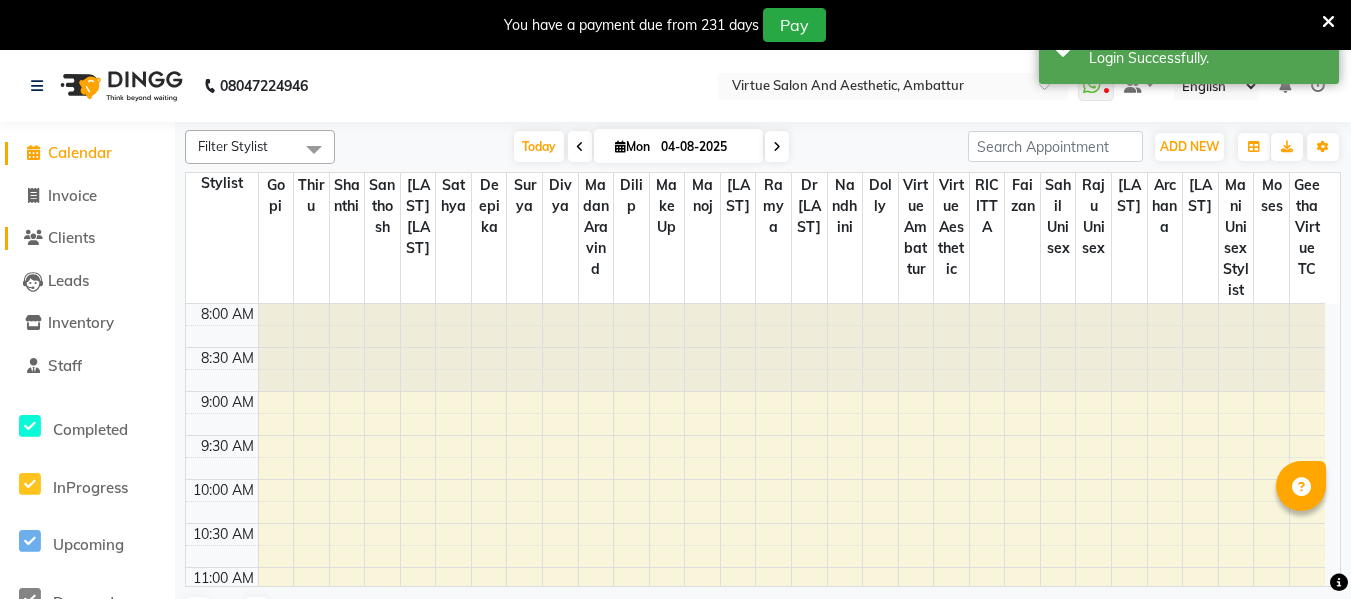 scroll, scrollTop: 0, scrollLeft: 0, axis: both 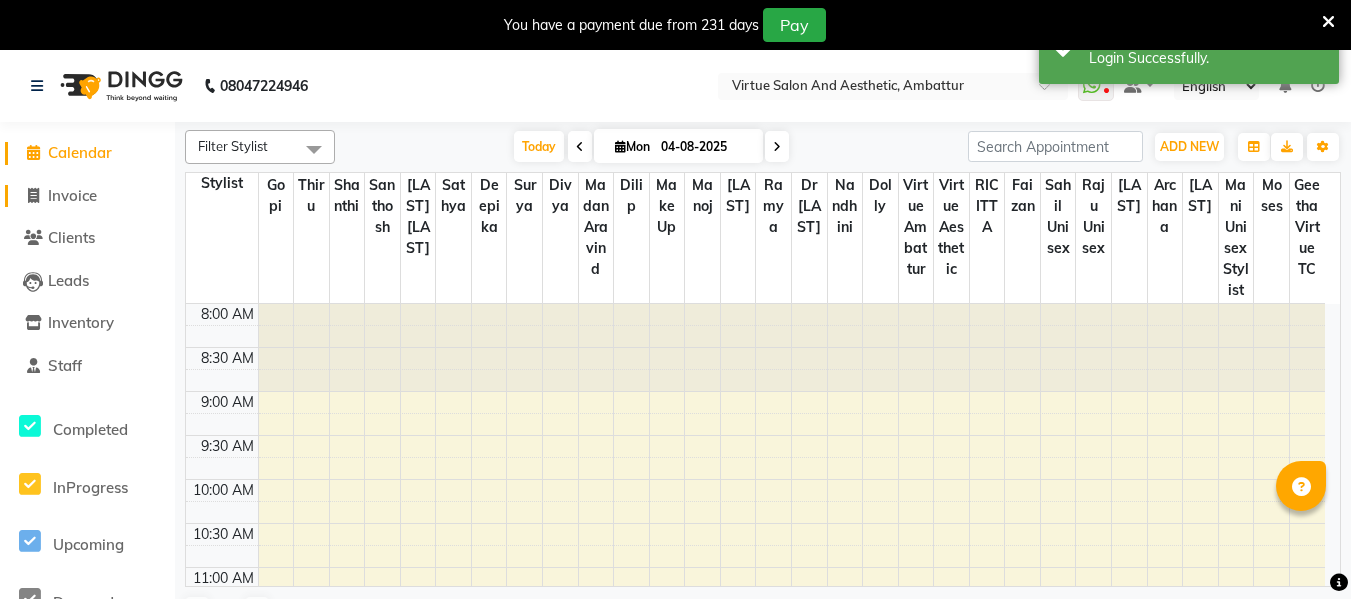 click on "Invoice" 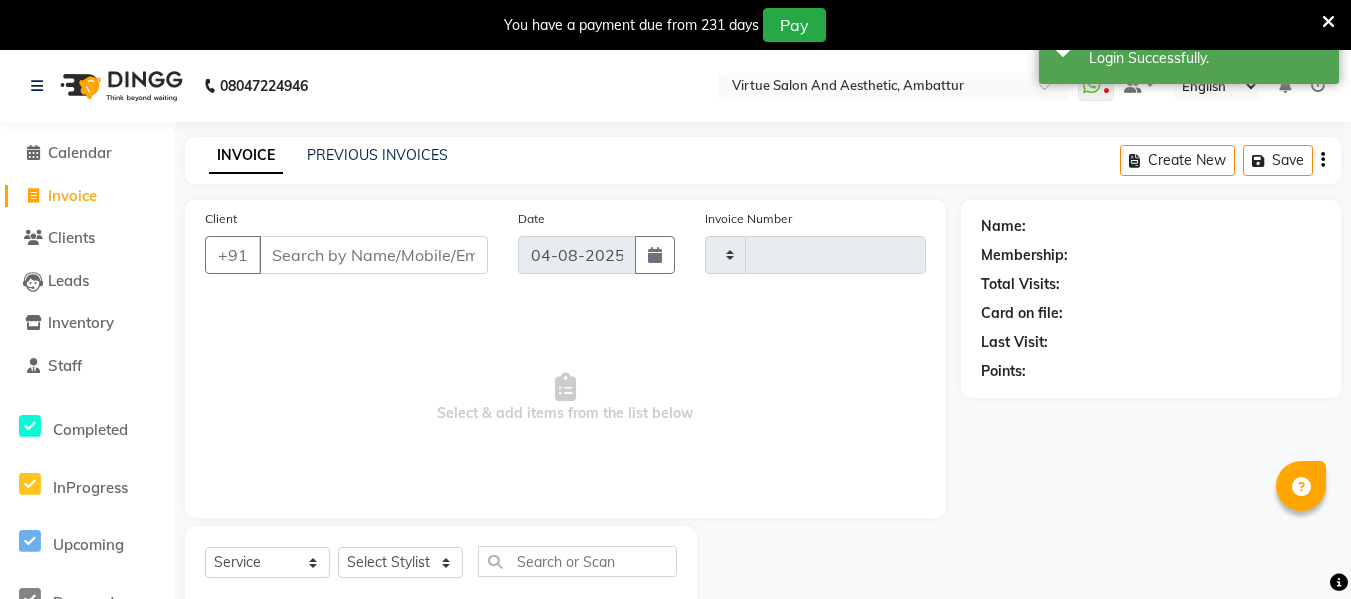type on "2542" 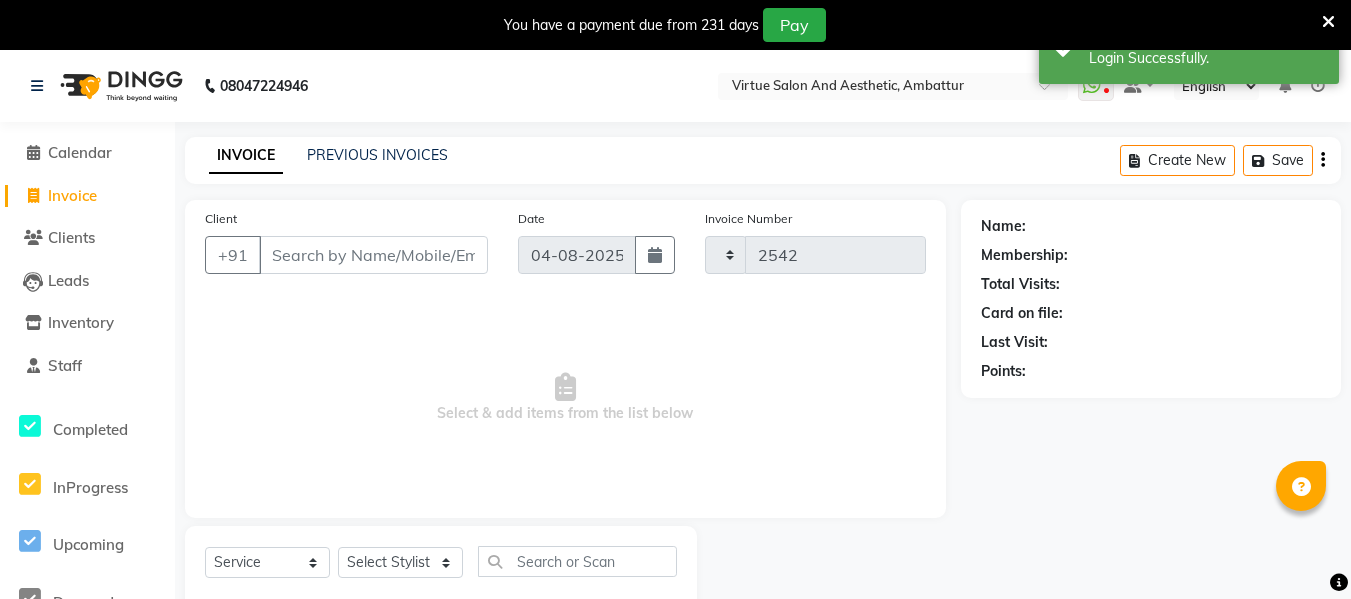 select on "5237" 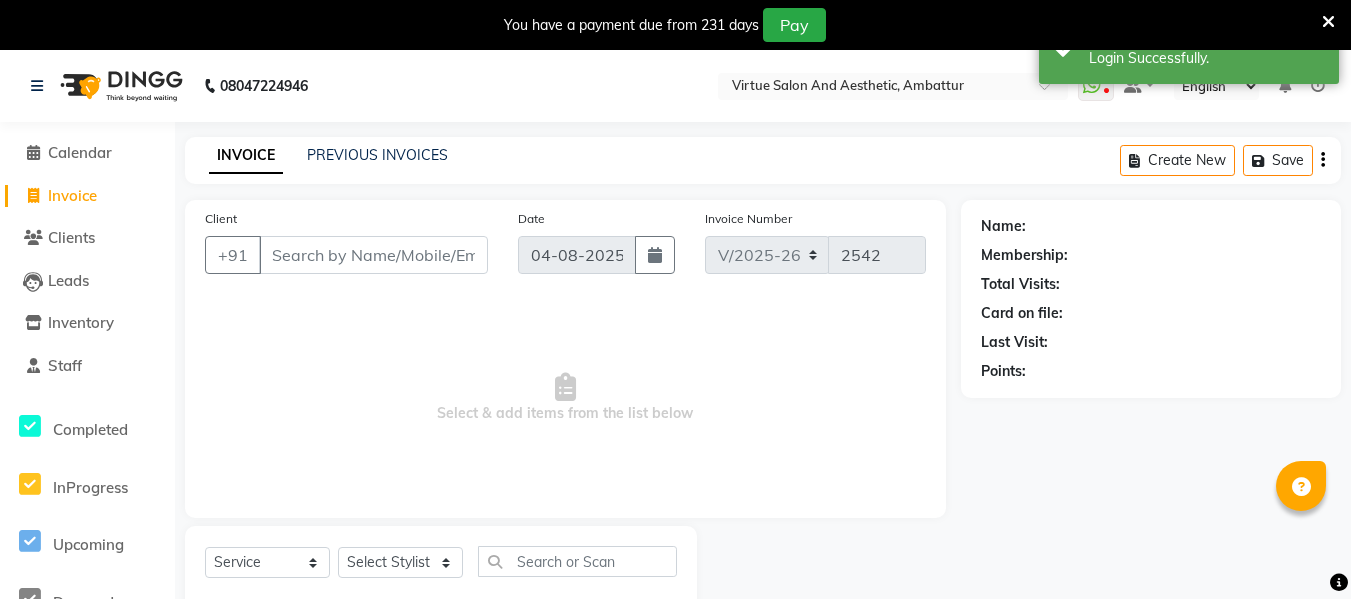 click on "Client" at bounding box center (373, 255) 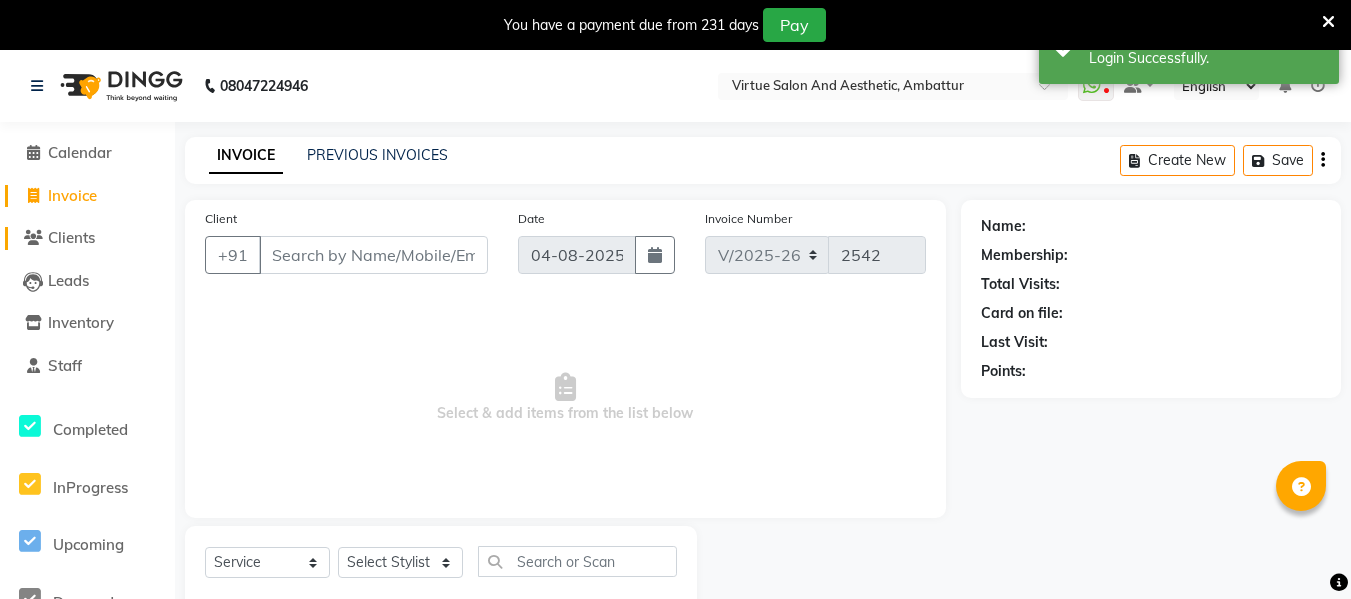 click on "Clients" 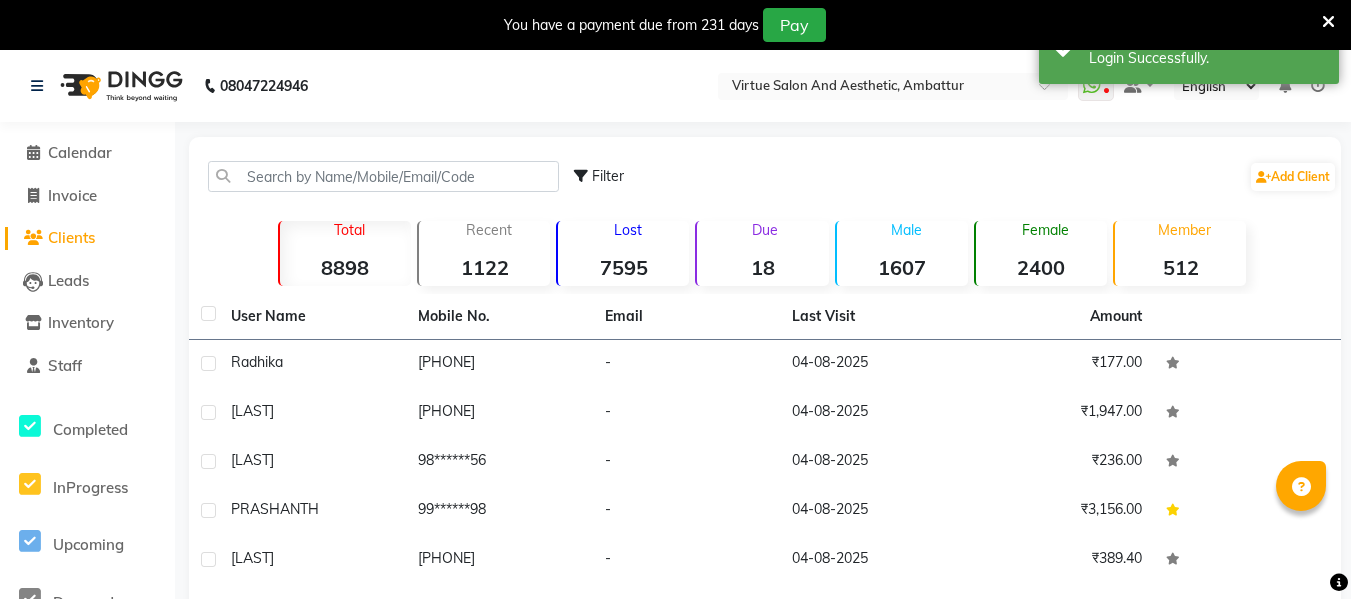 click on "Invoice" 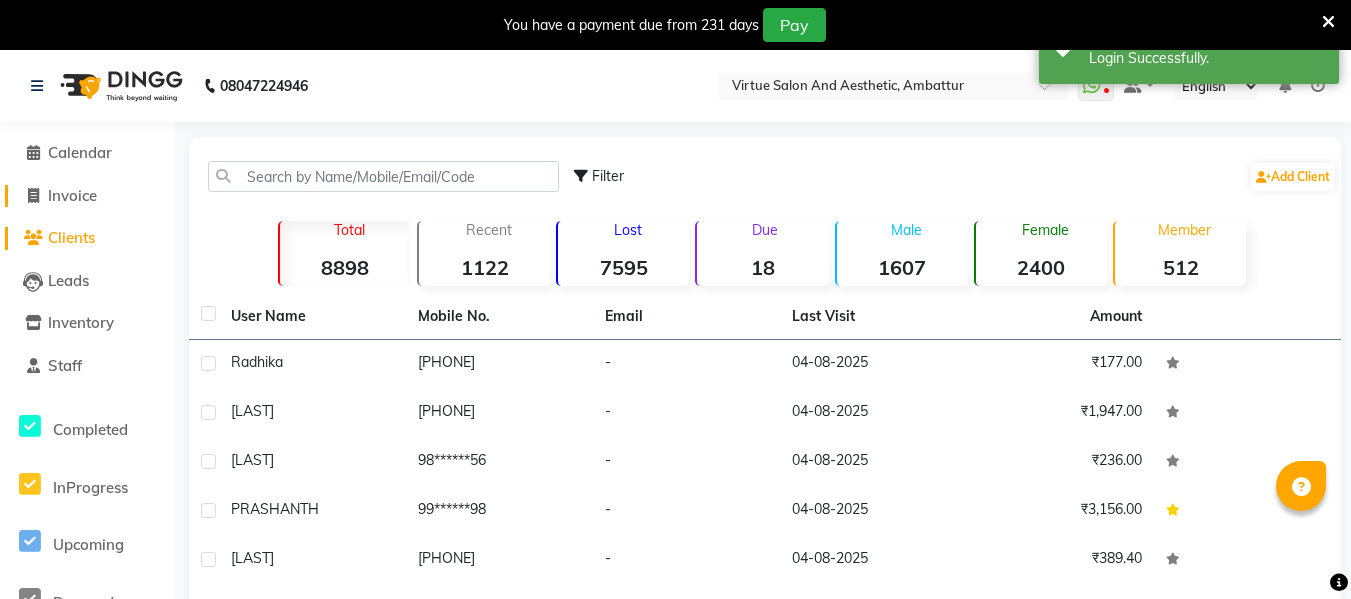 click on "Invoice" 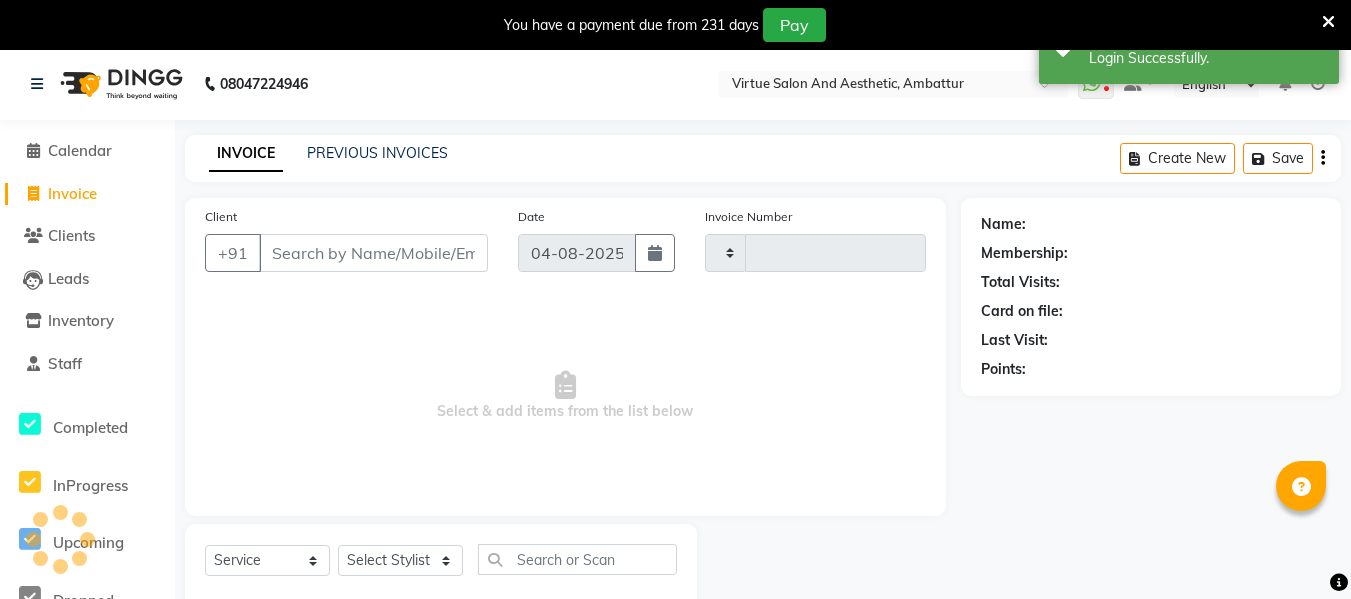 type on "2542" 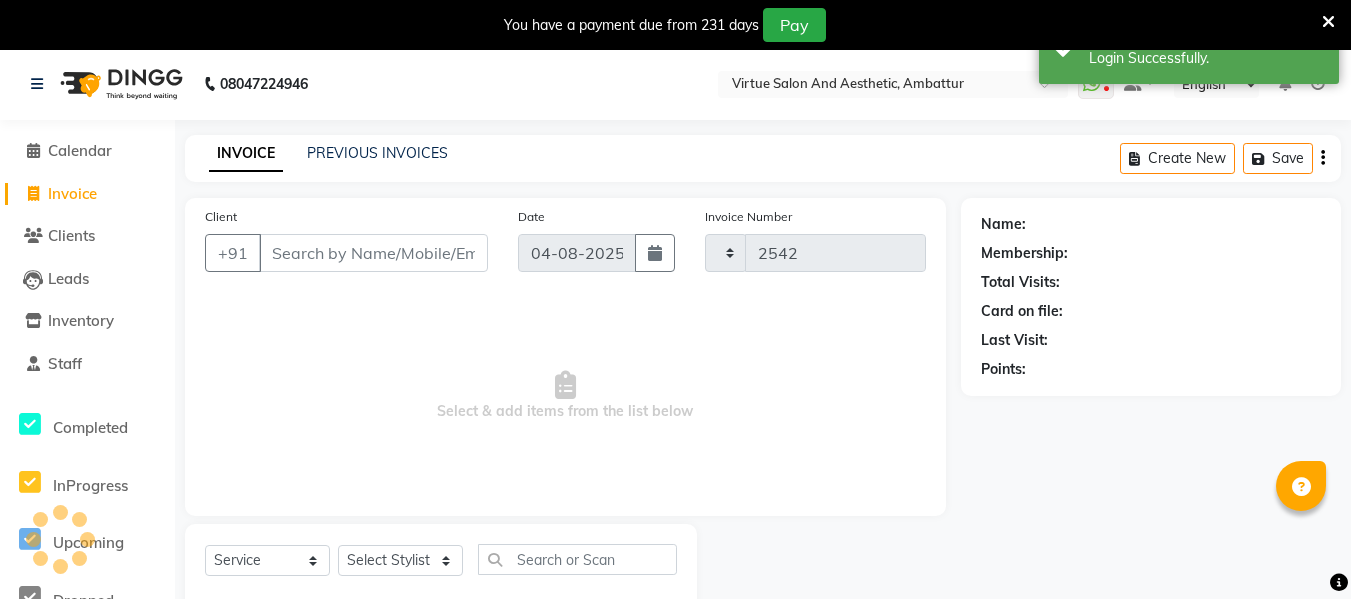 select on "5237" 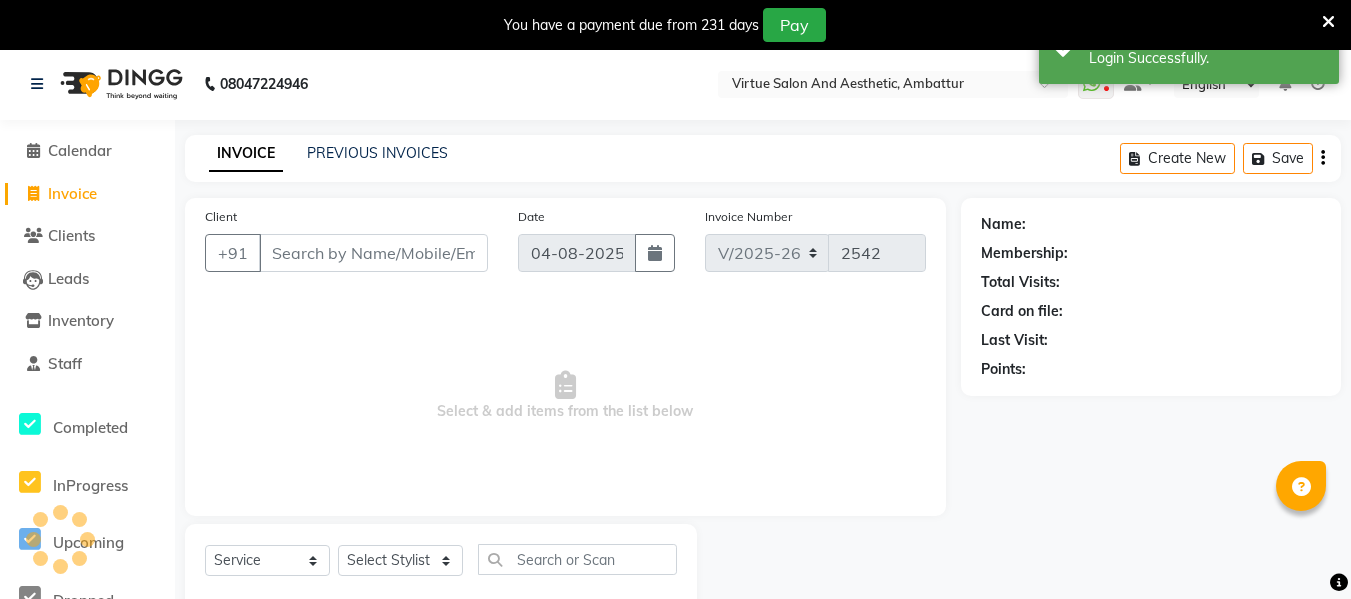 scroll, scrollTop: 52, scrollLeft: 0, axis: vertical 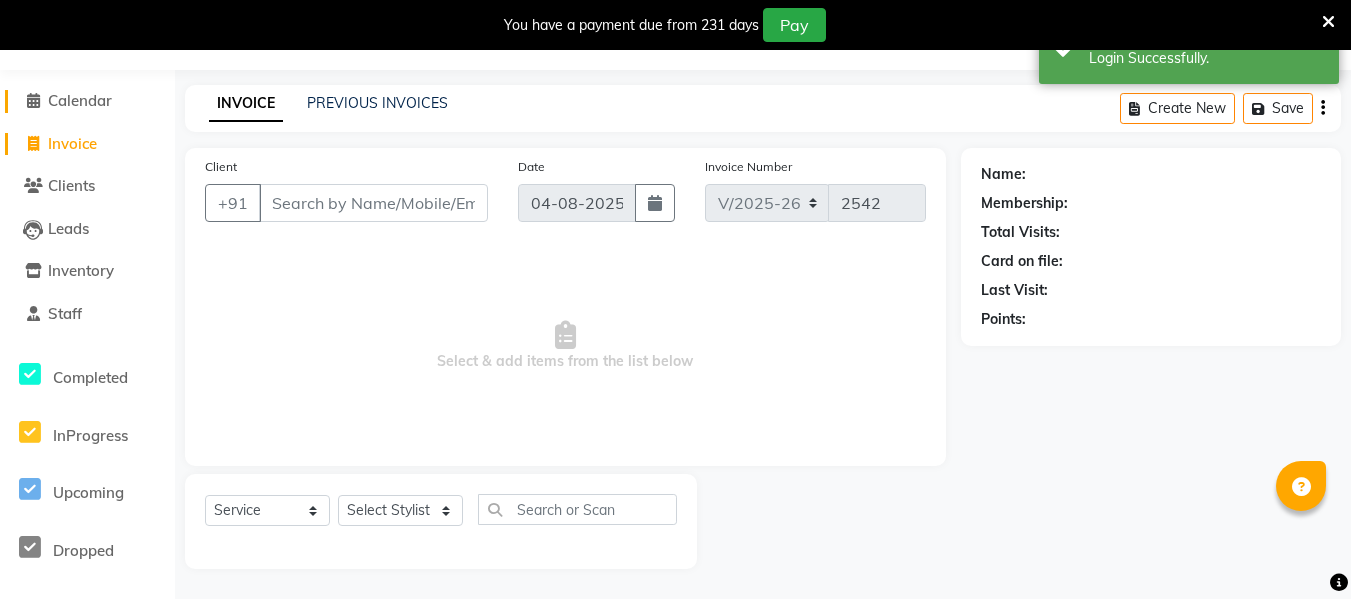 click on "Calendar" 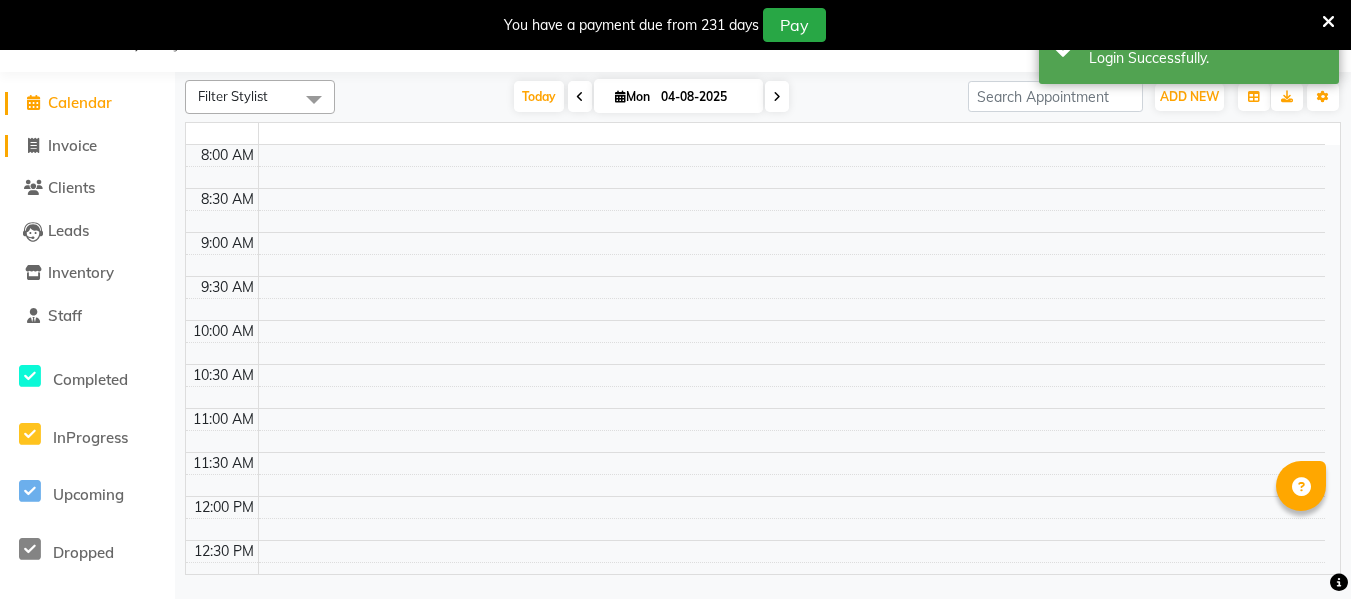 scroll, scrollTop: 50, scrollLeft: 0, axis: vertical 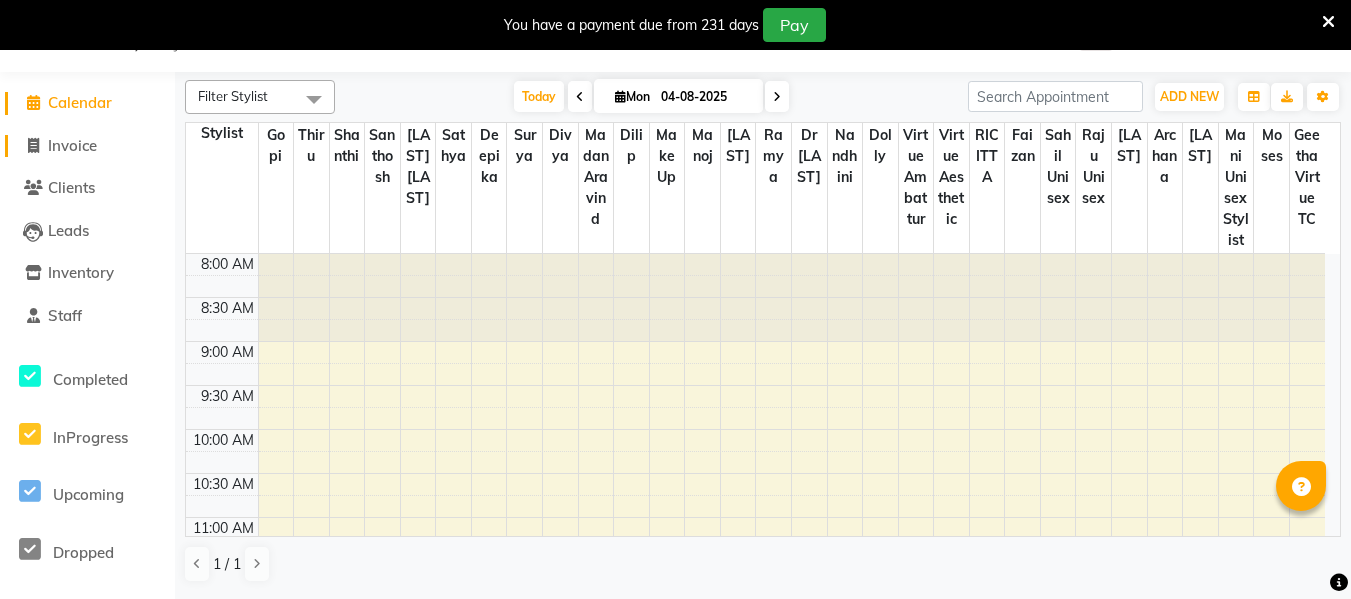 click on "Invoice" 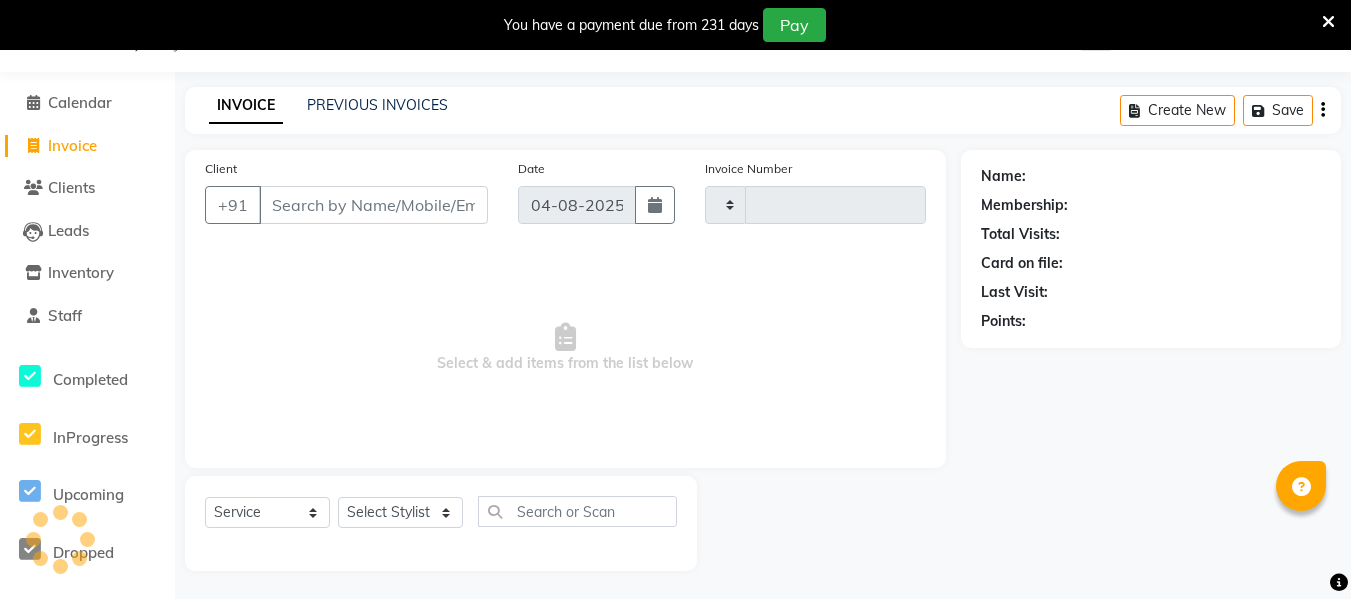 type on "2542" 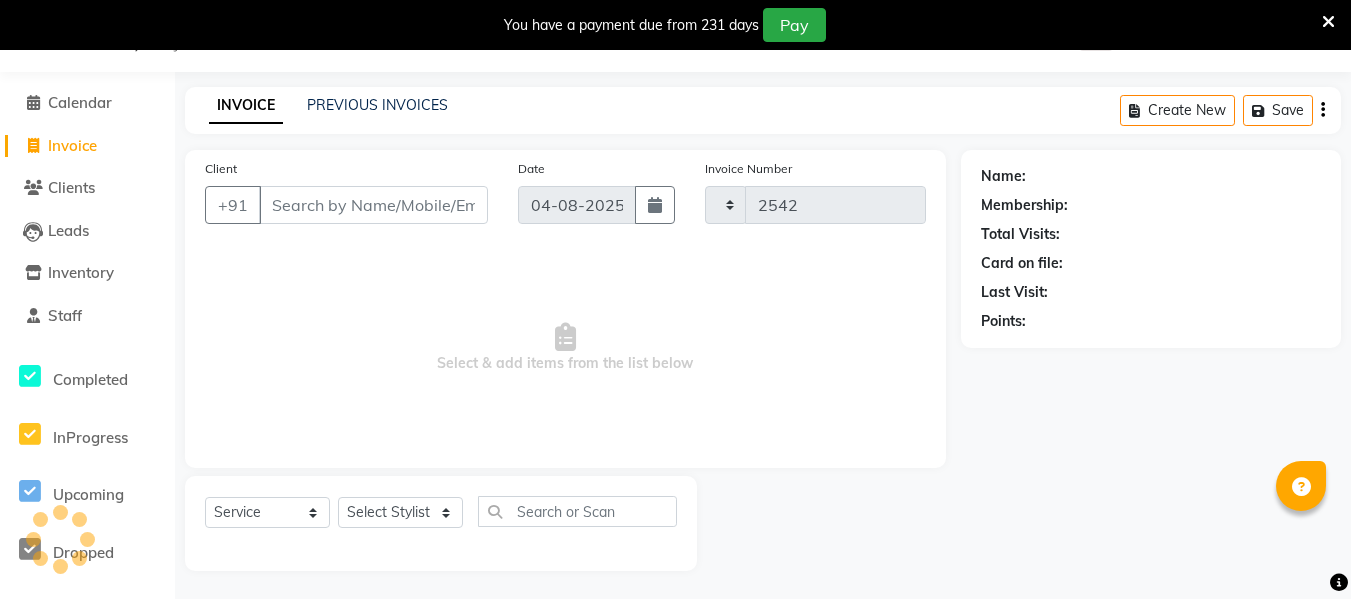 select on "5237" 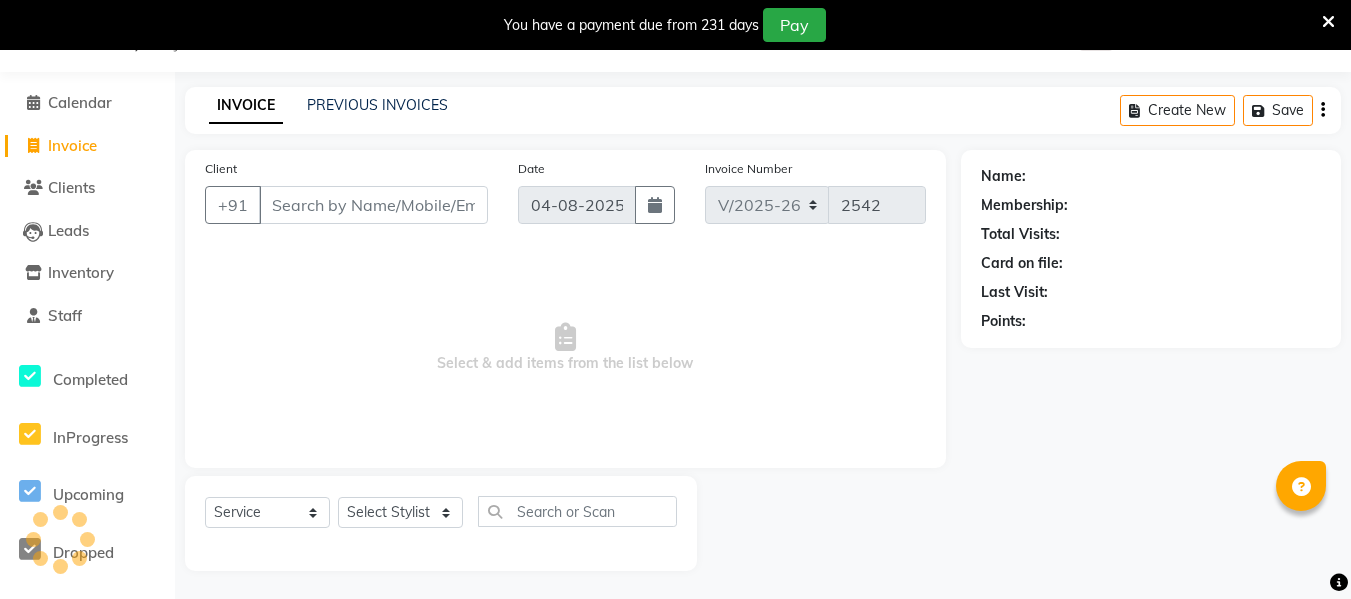 scroll, scrollTop: 0, scrollLeft: 0, axis: both 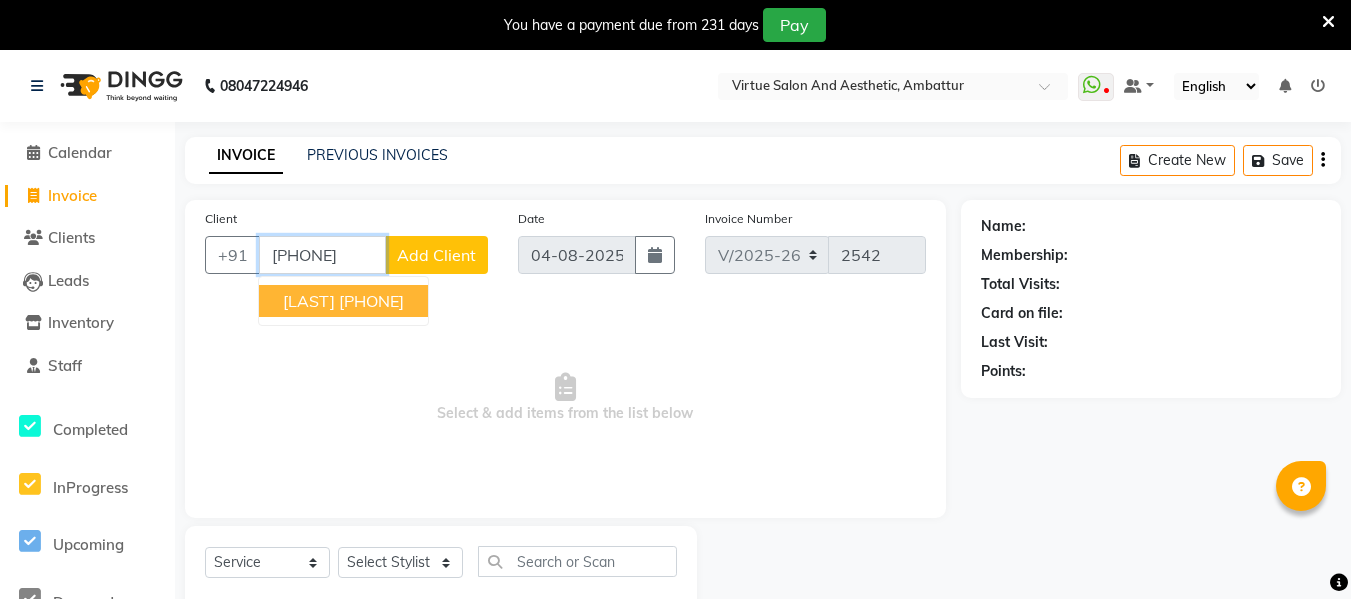 click on "[PHONE]" at bounding box center (371, 301) 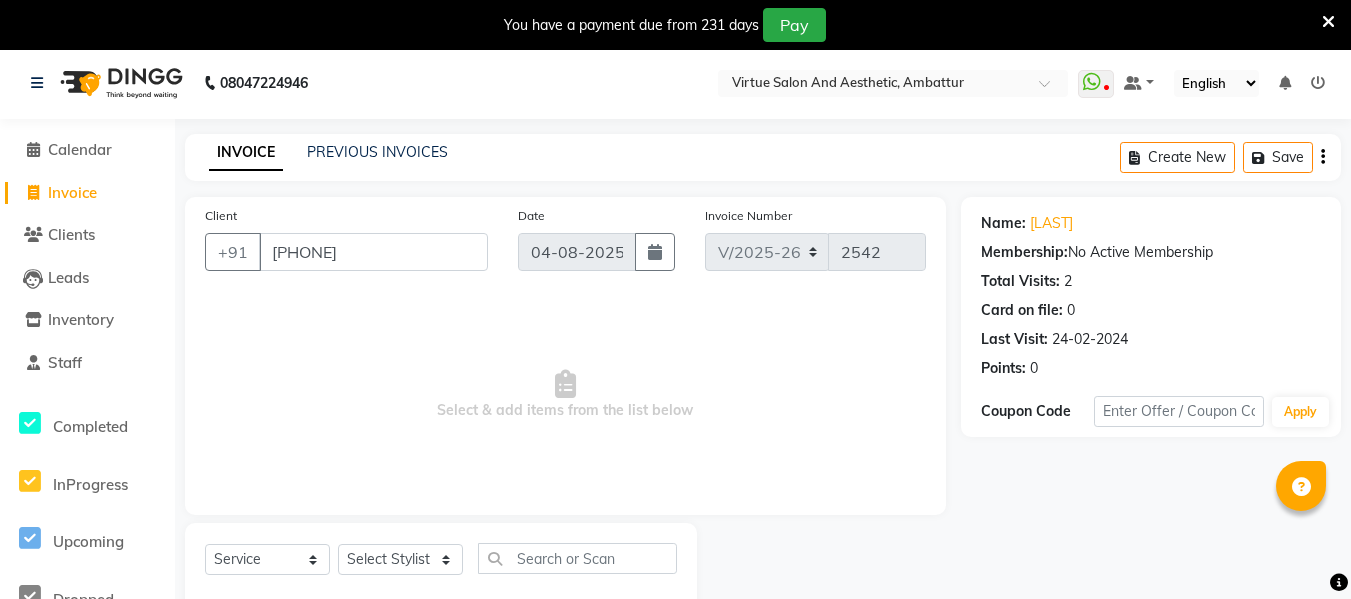 scroll, scrollTop: 0, scrollLeft: 0, axis: both 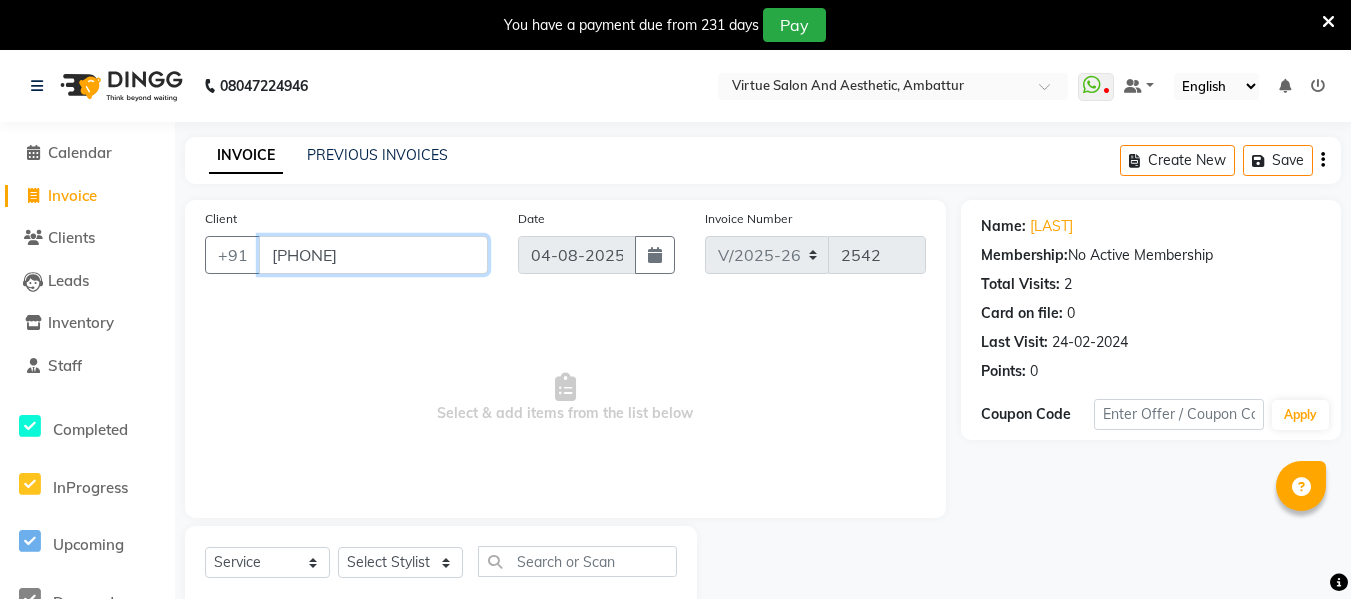 click on "[PHONE]" at bounding box center (373, 255) 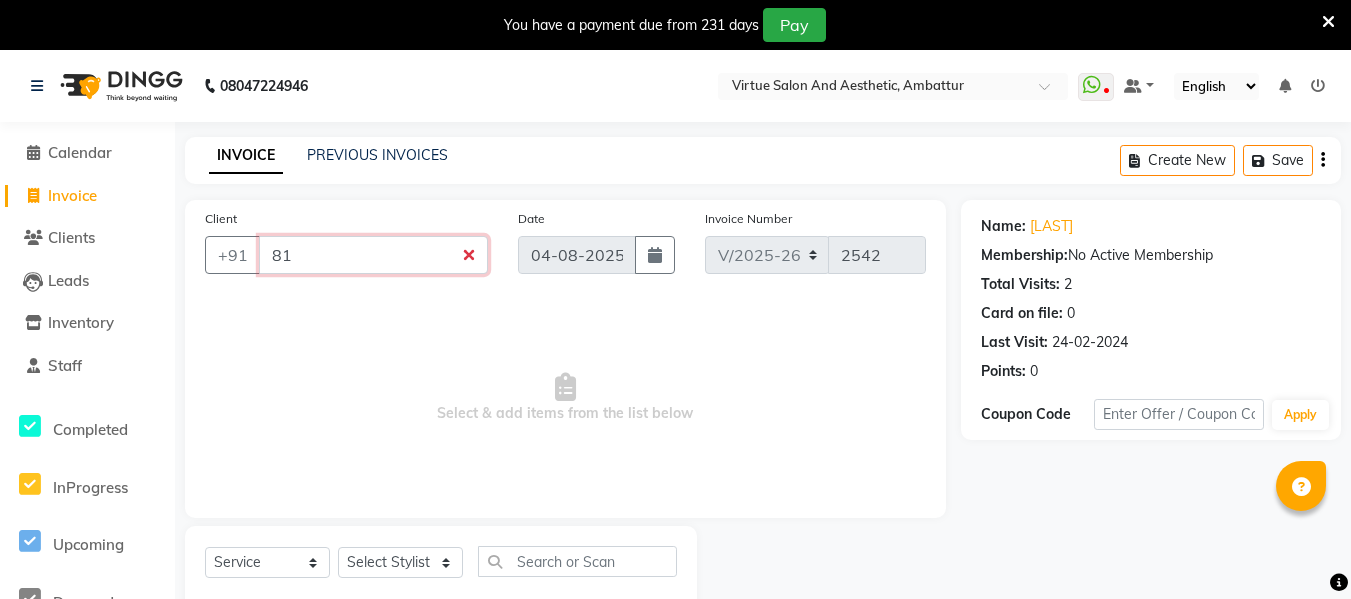 type on "8" 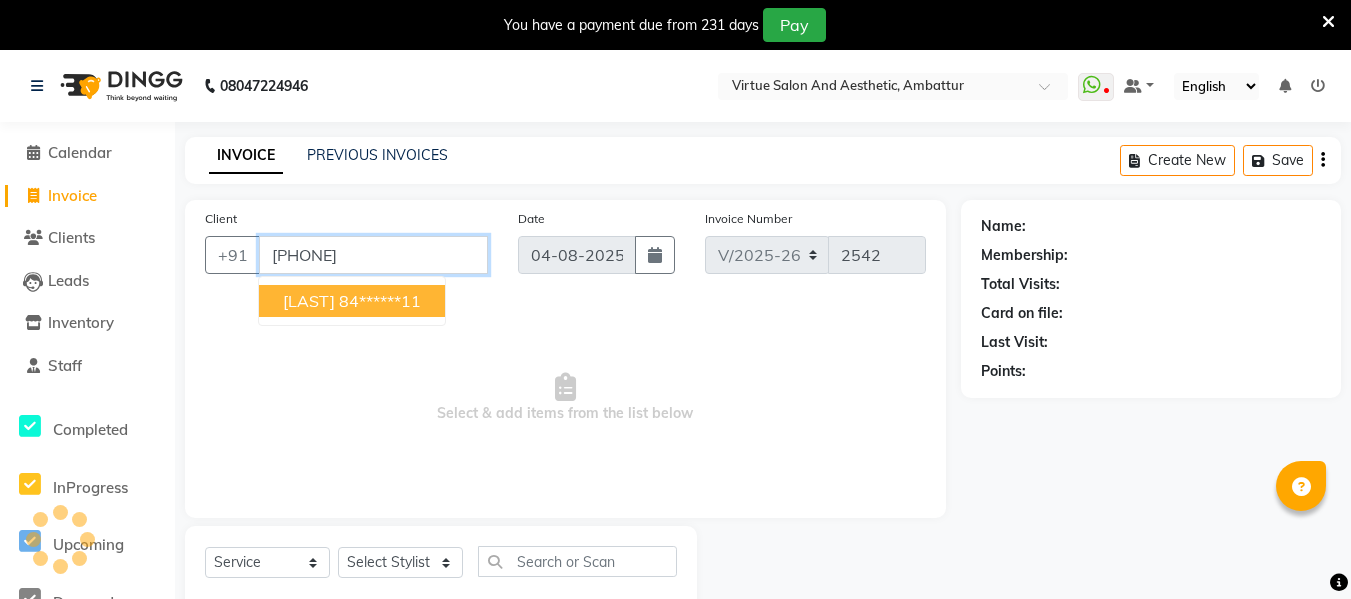 type on "[PHONE]" 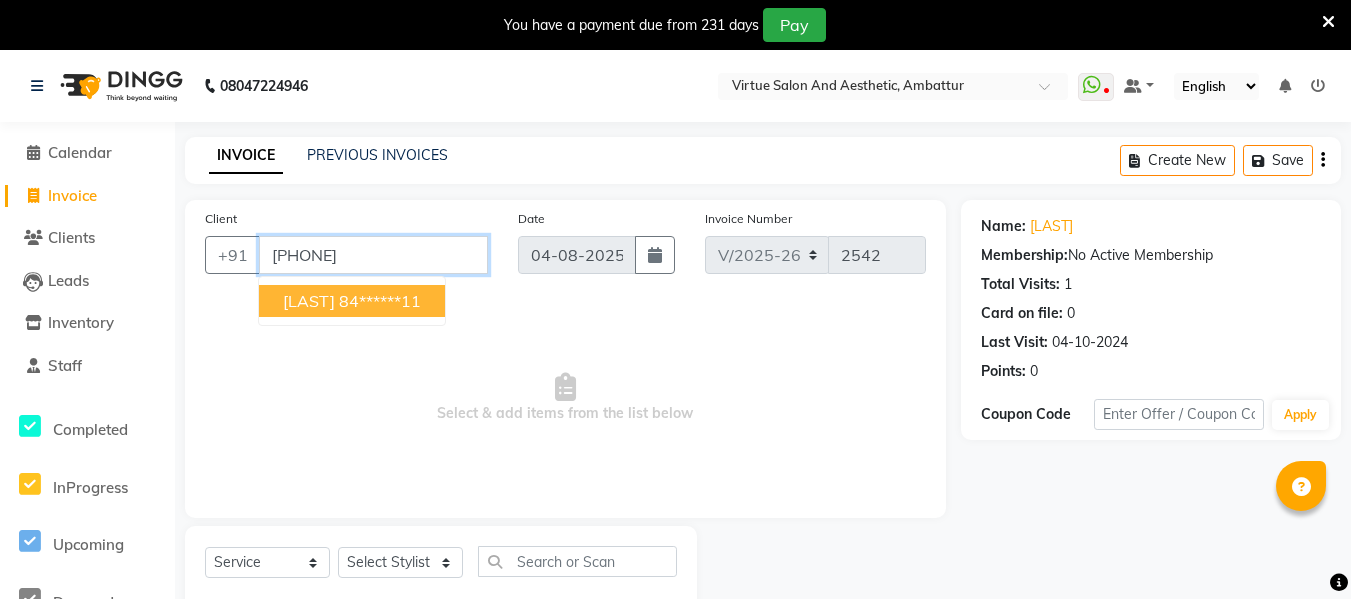 drag, startPoint x: 422, startPoint y: 255, endPoint x: 0, endPoint y: 215, distance: 423.8915 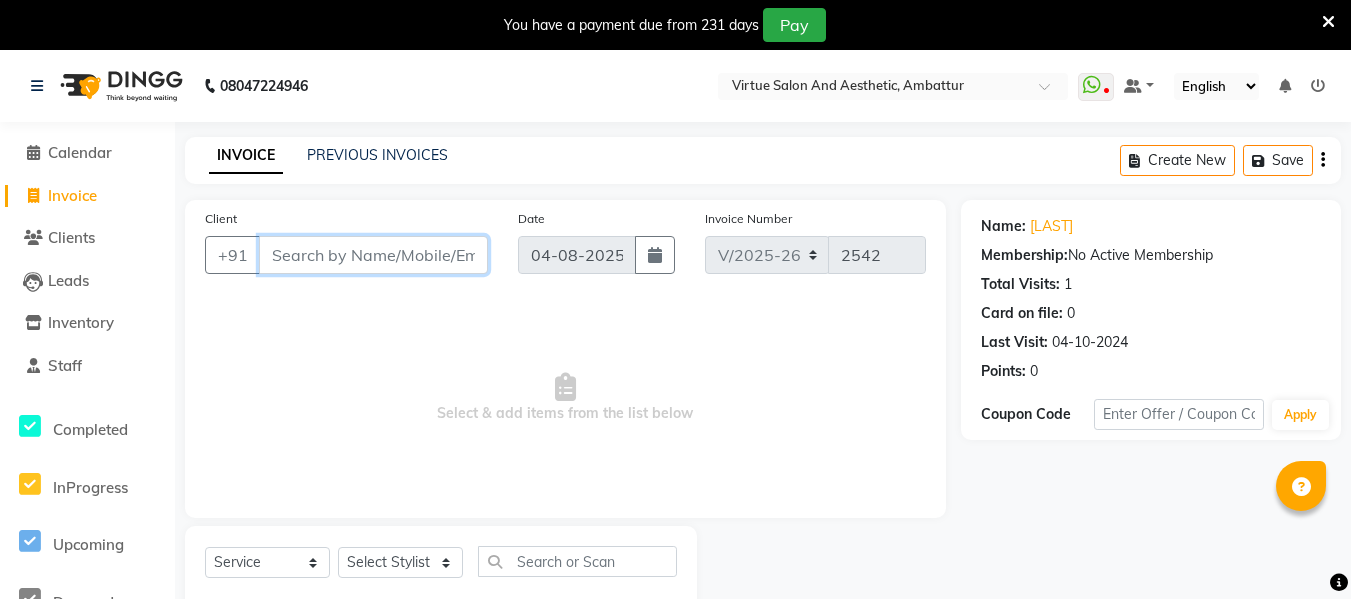 paste on "[PHONE]" 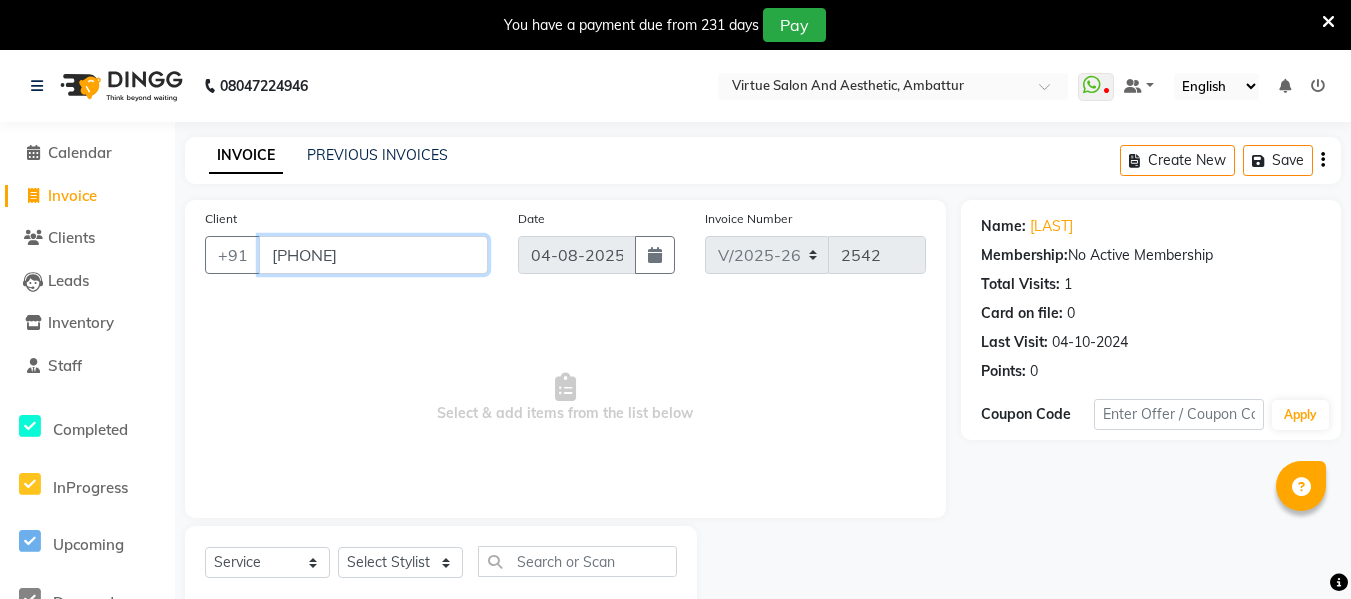 type on "[PHONE]" 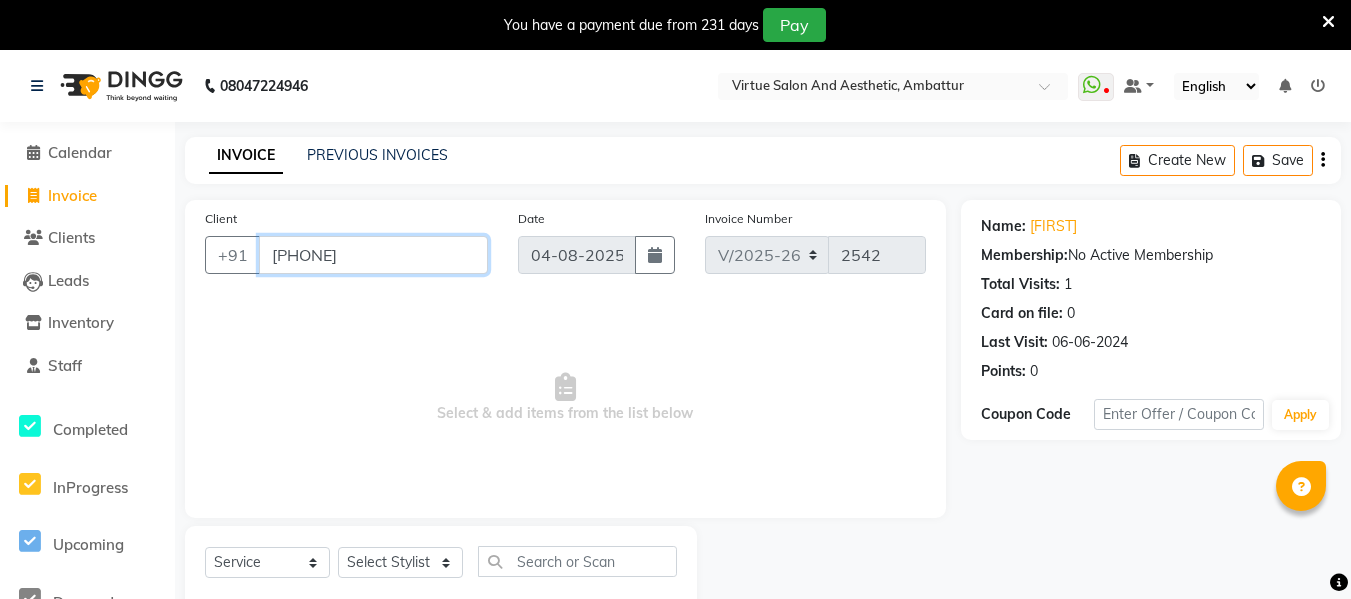 drag, startPoint x: 424, startPoint y: 243, endPoint x: 62, endPoint y: 210, distance: 363.50104 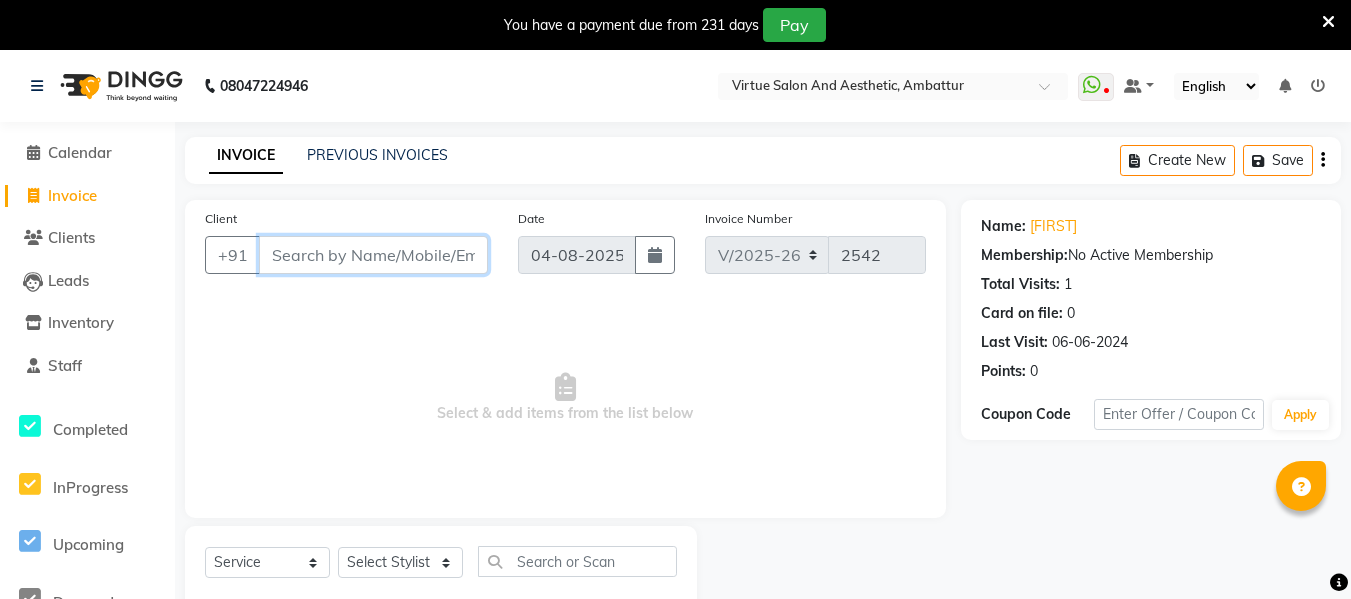 paste on "[PHONE]" 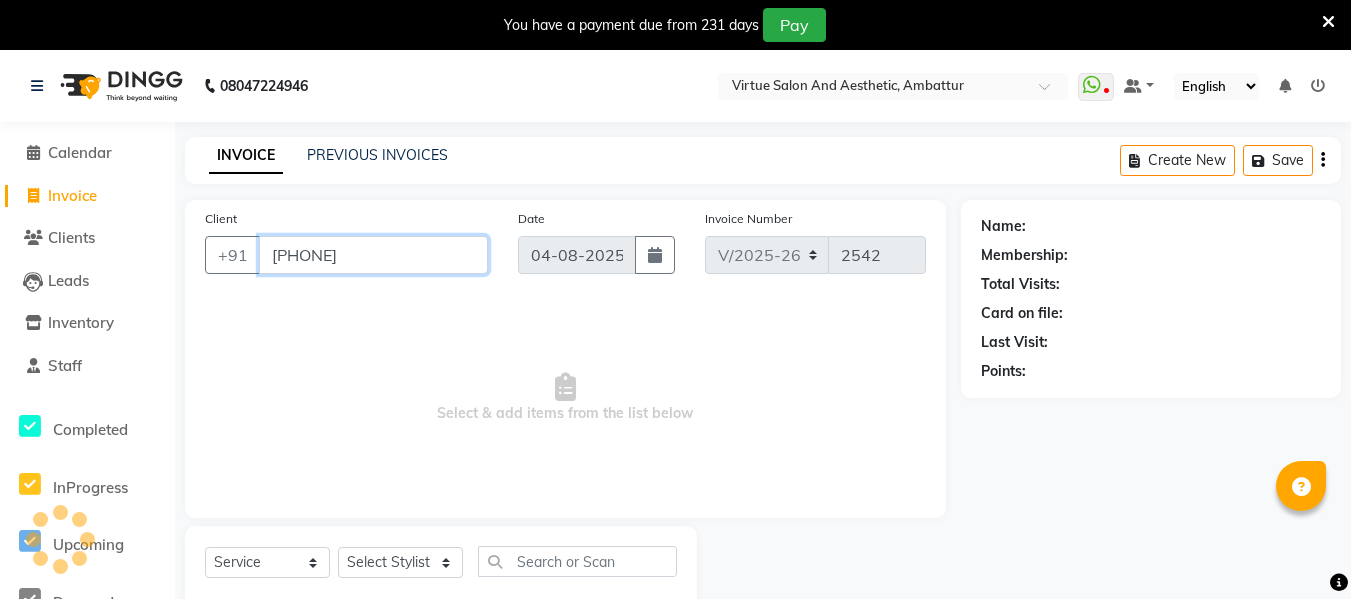 type on "[PHONE]" 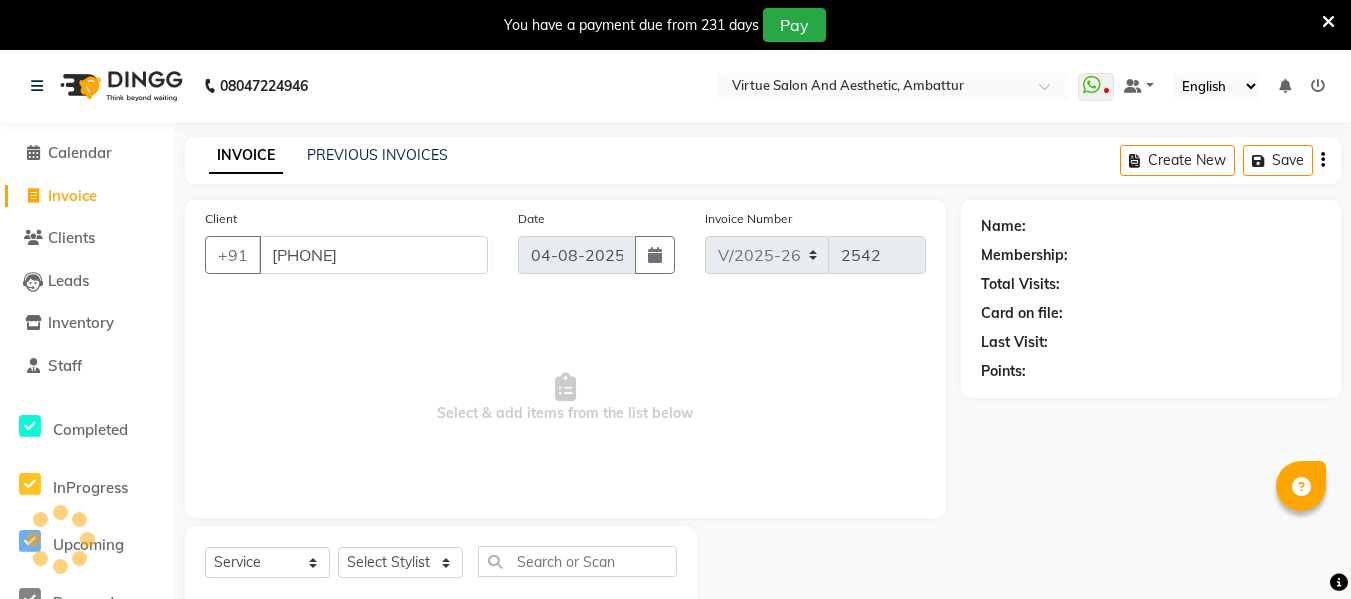 select on "1: Object" 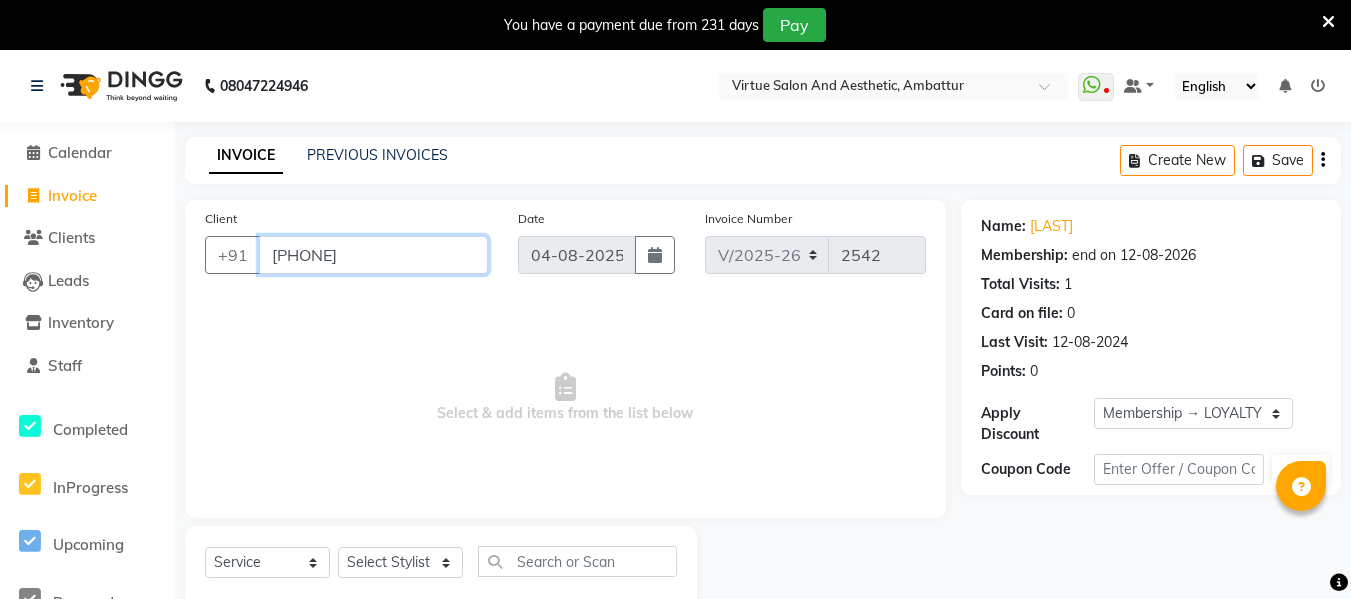 drag, startPoint x: 417, startPoint y: 265, endPoint x: 39, endPoint y: 211, distance: 381.83768 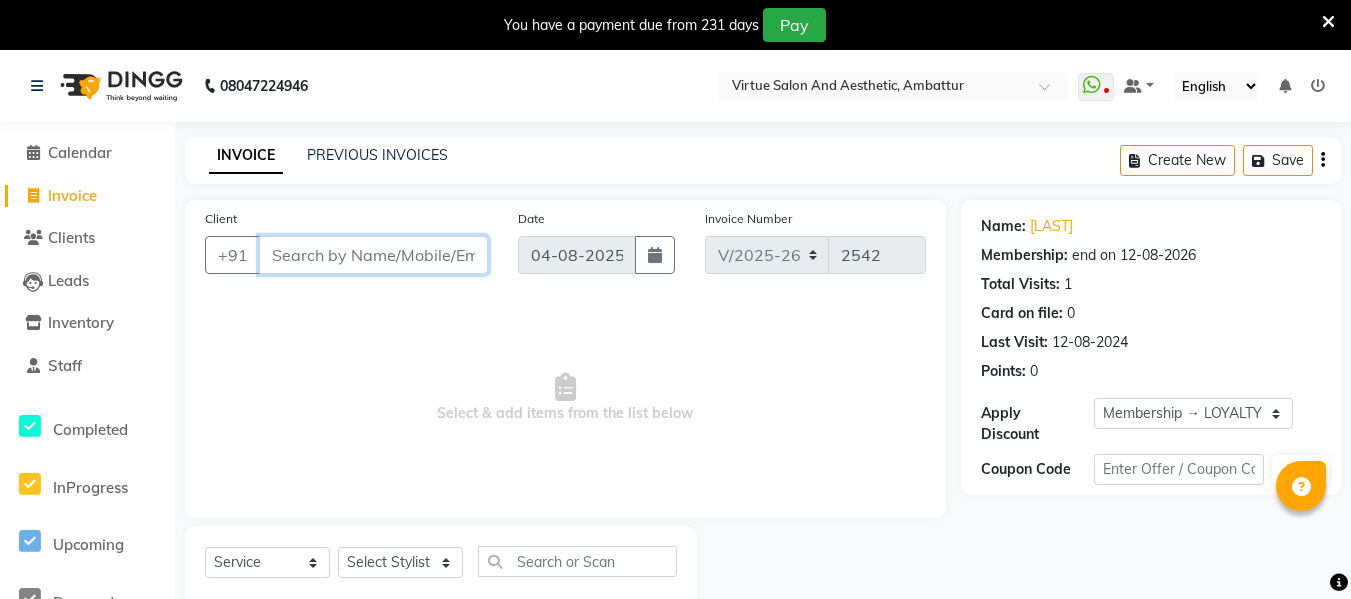 paste on "[PHONE]" 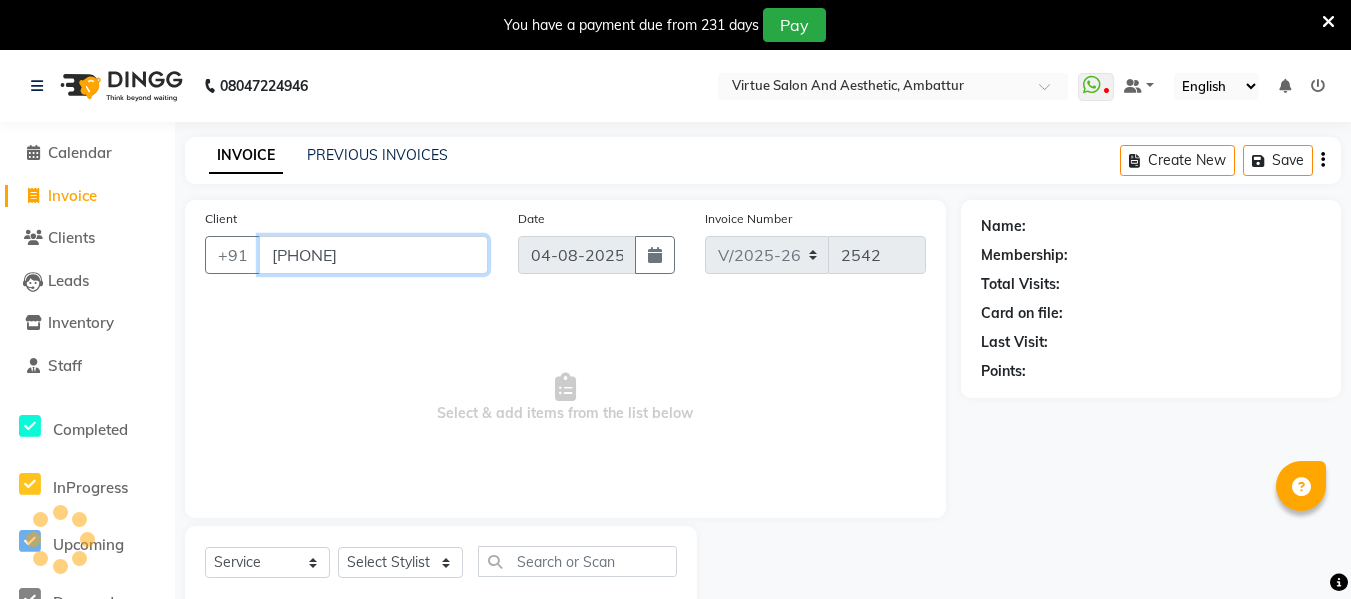type on "[PHONE]" 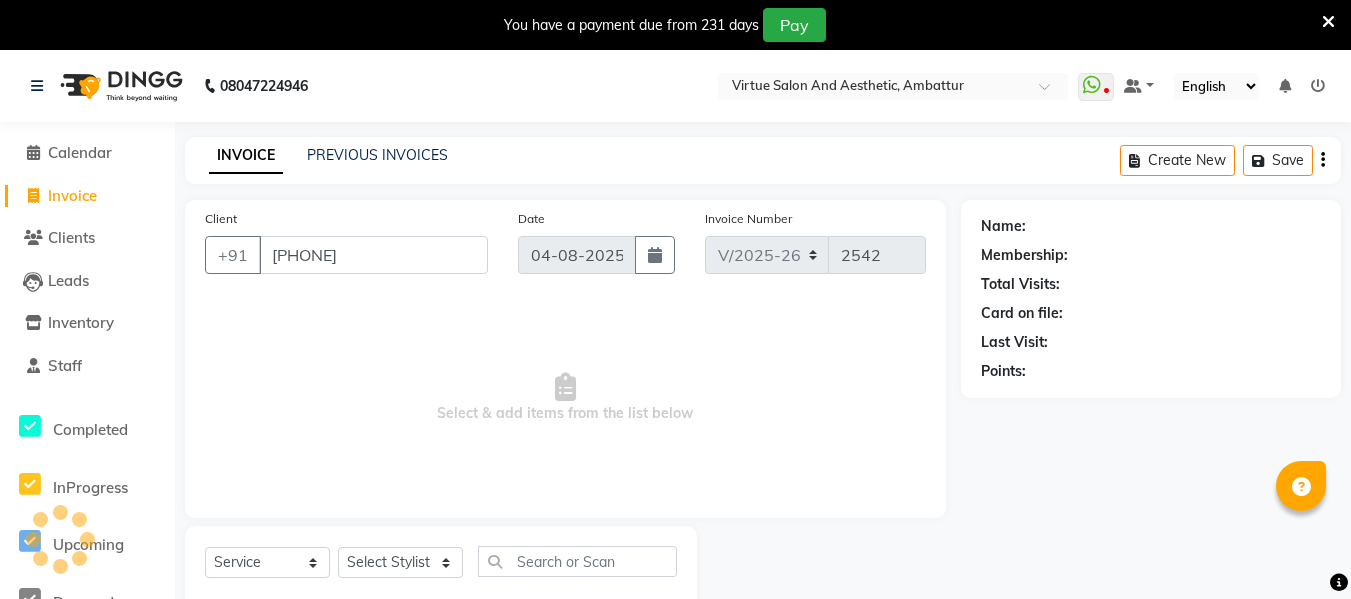 click on "Invoice" 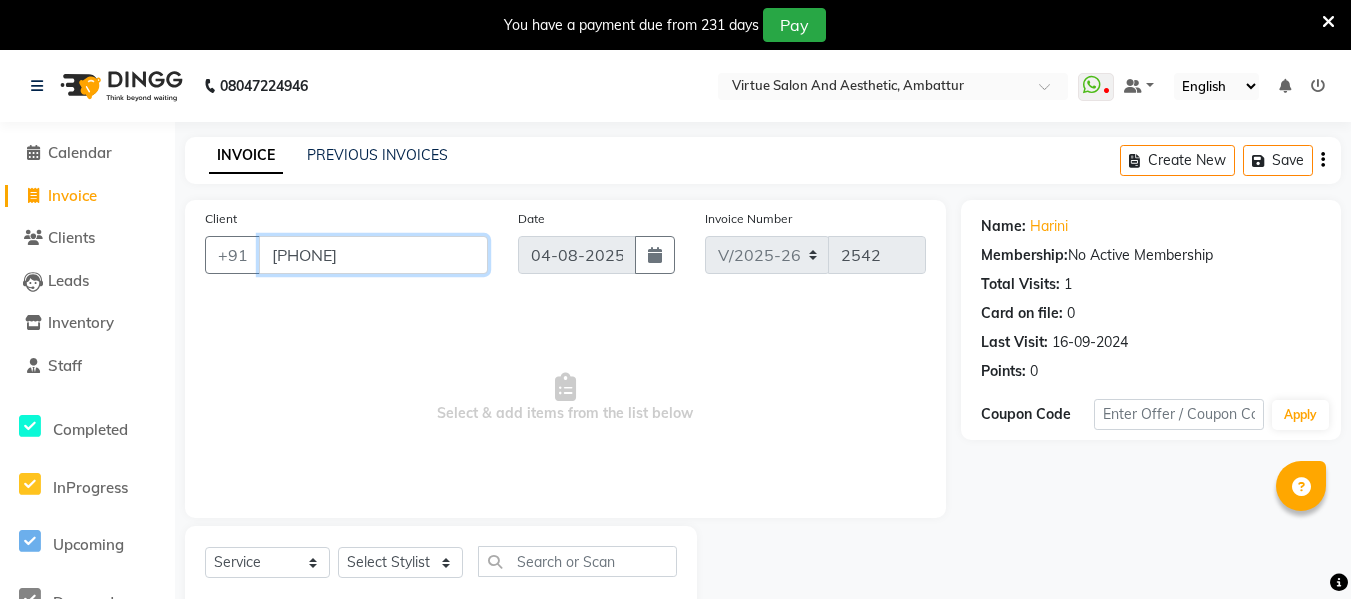 drag, startPoint x: 415, startPoint y: 251, endPoint x: 0, endPoint y: 238, distance: 415.20355 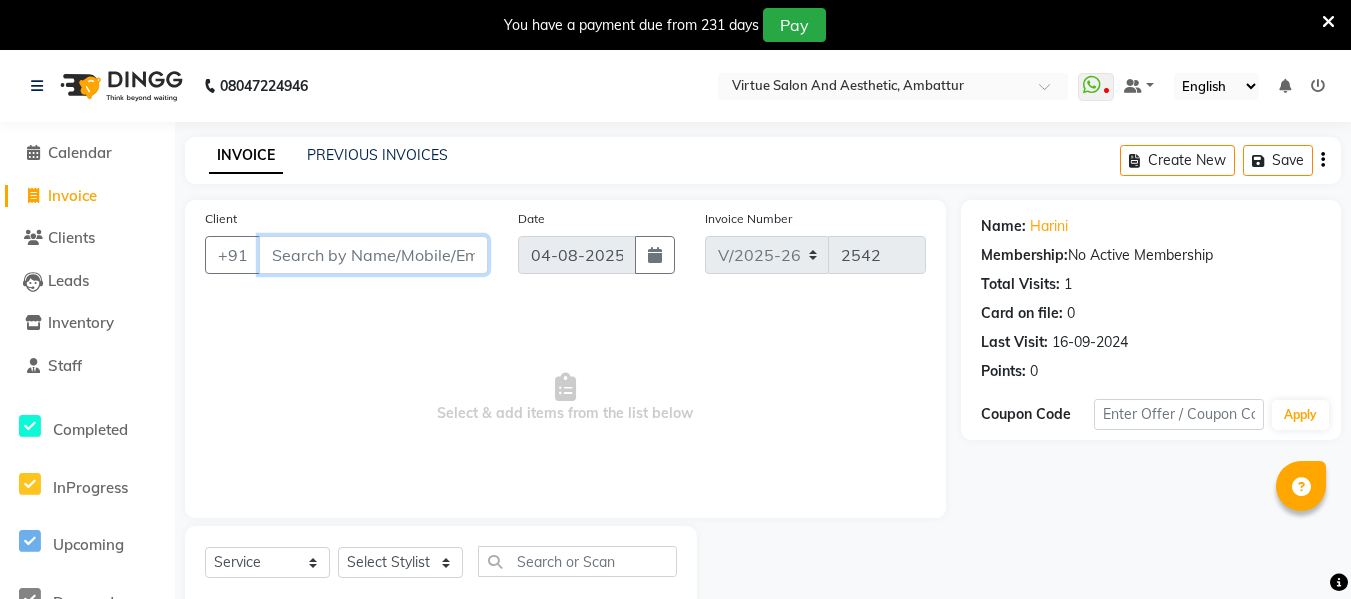 paste on "[PHONE]" 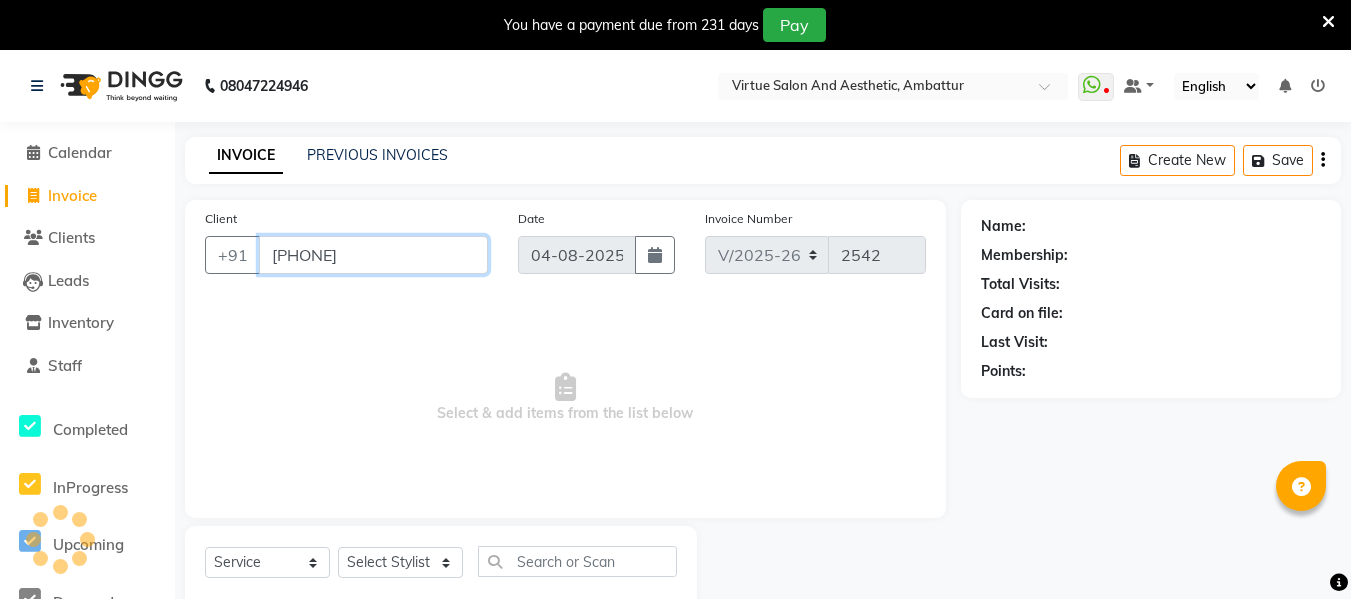type on "[PHONE]" 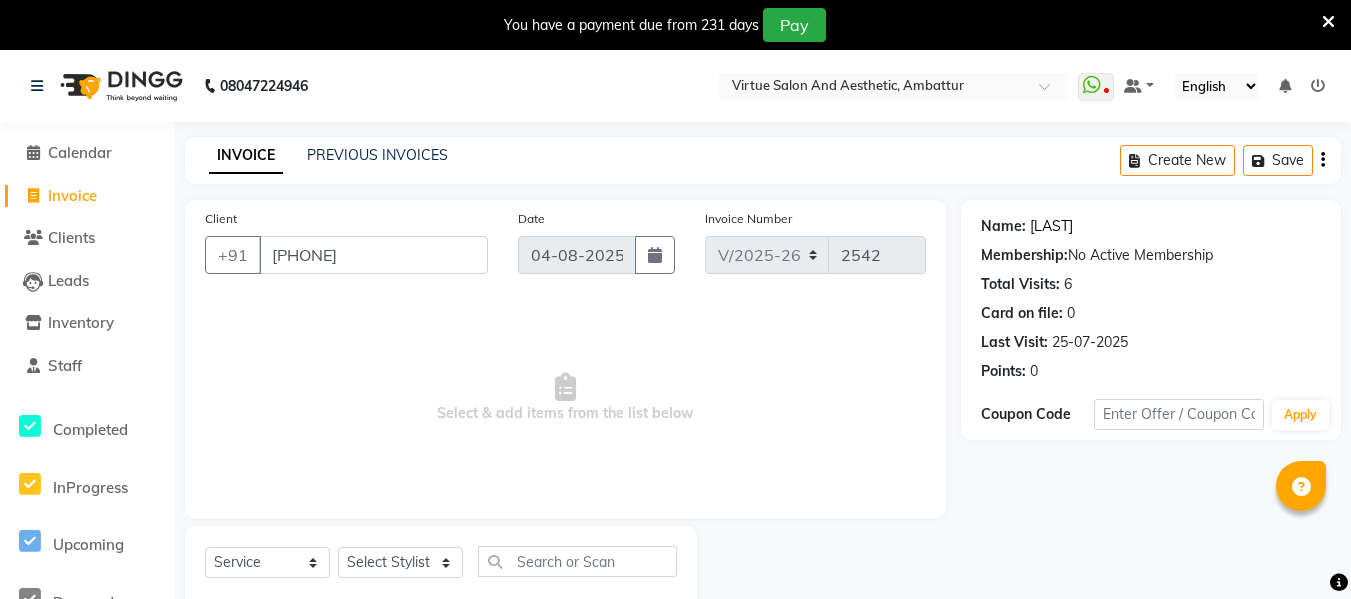 click on "[LAST]" 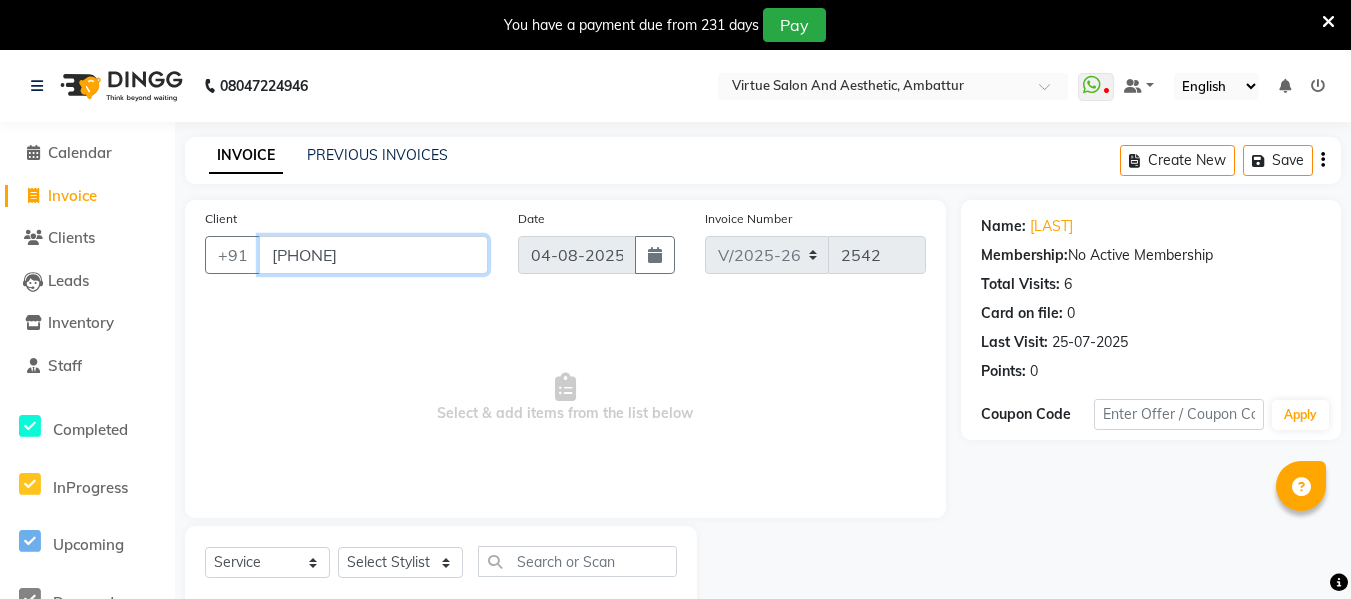 drag, startPoint x: 416, startPoint y: 256, endPoint x: 0, endPoint y: 230, distance: 416.8117 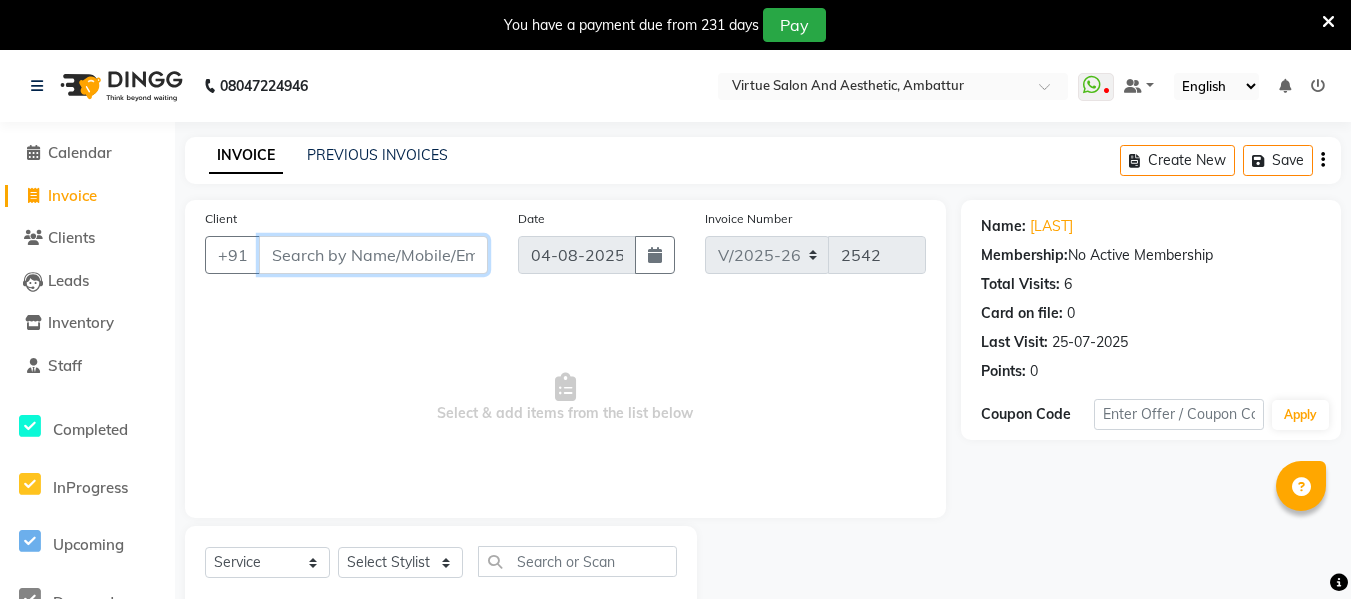 paste on "[PHONE]" 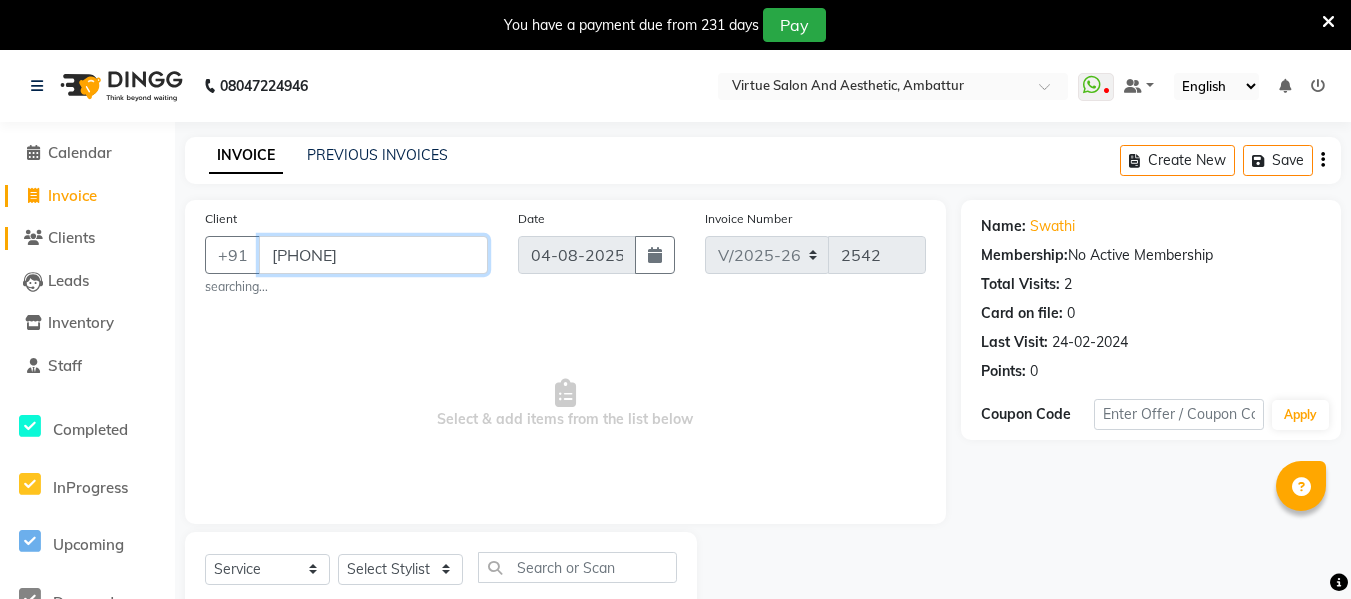 drag, startPoint x: 407, startPoint y: 259, endPoint x: 164, endPoint y: 240, distance: 243.74167 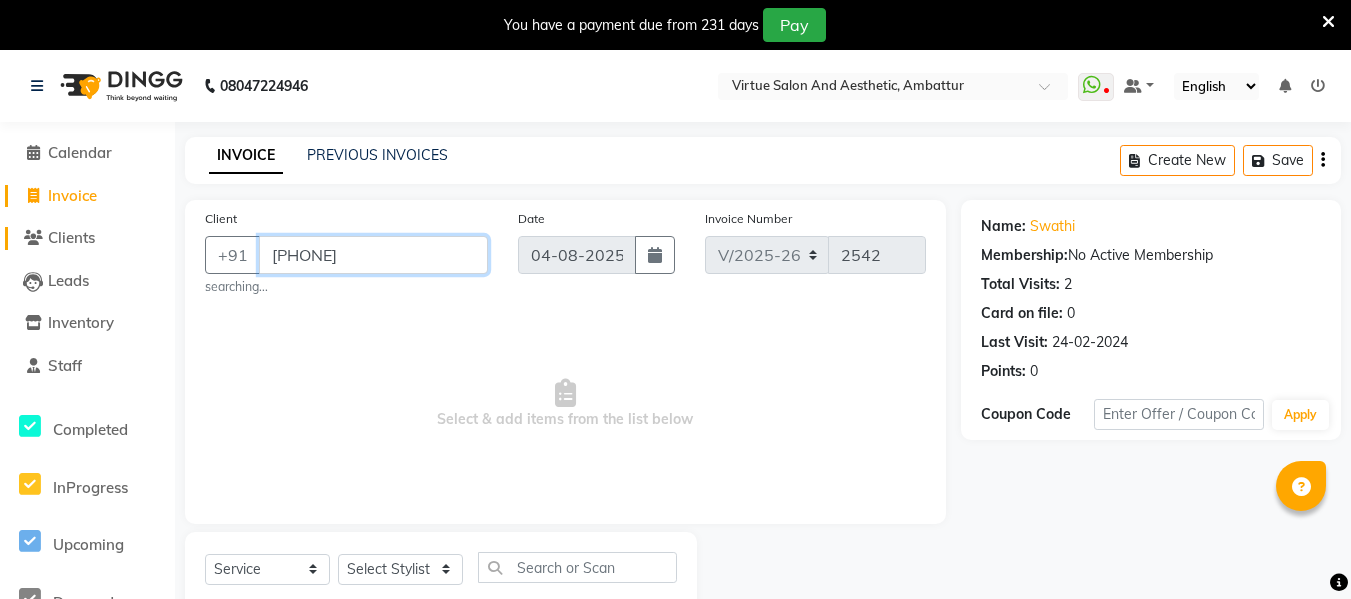 paste on "[PHONE]" 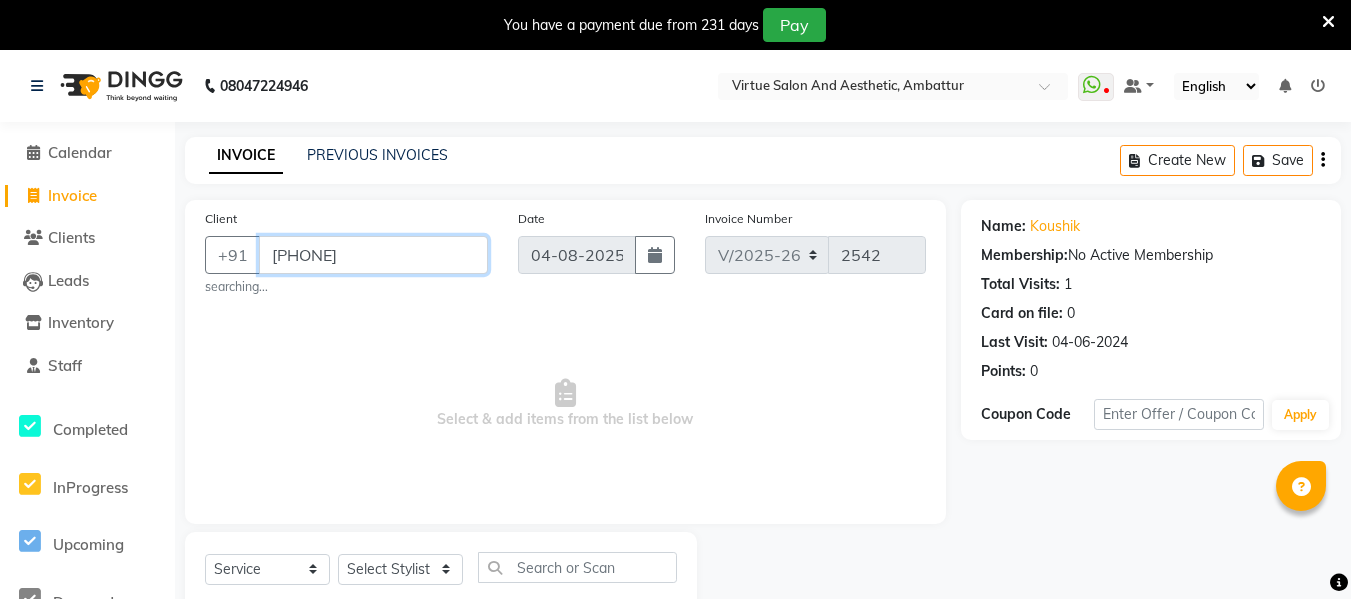 drag, startPoint x: 410, startPoint y: 266, endPoint x: 0, endPoint y: 256, distance: 410.12195 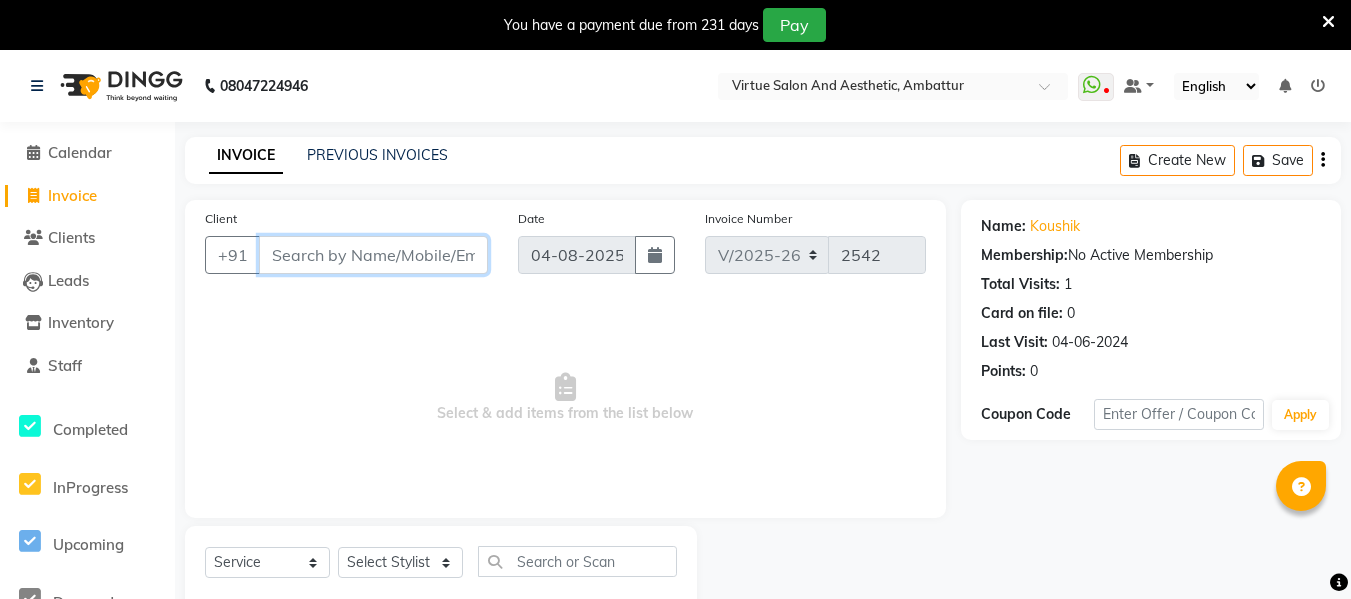 paste on "[PHONE]" 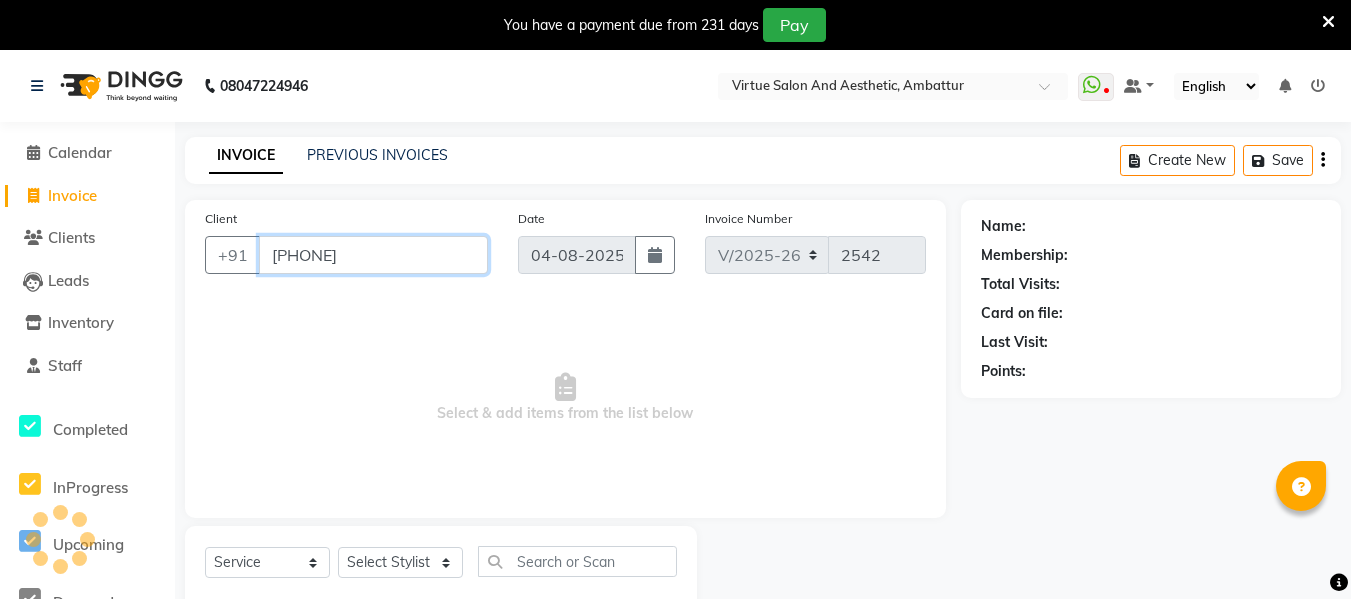type on "[PHONE]" 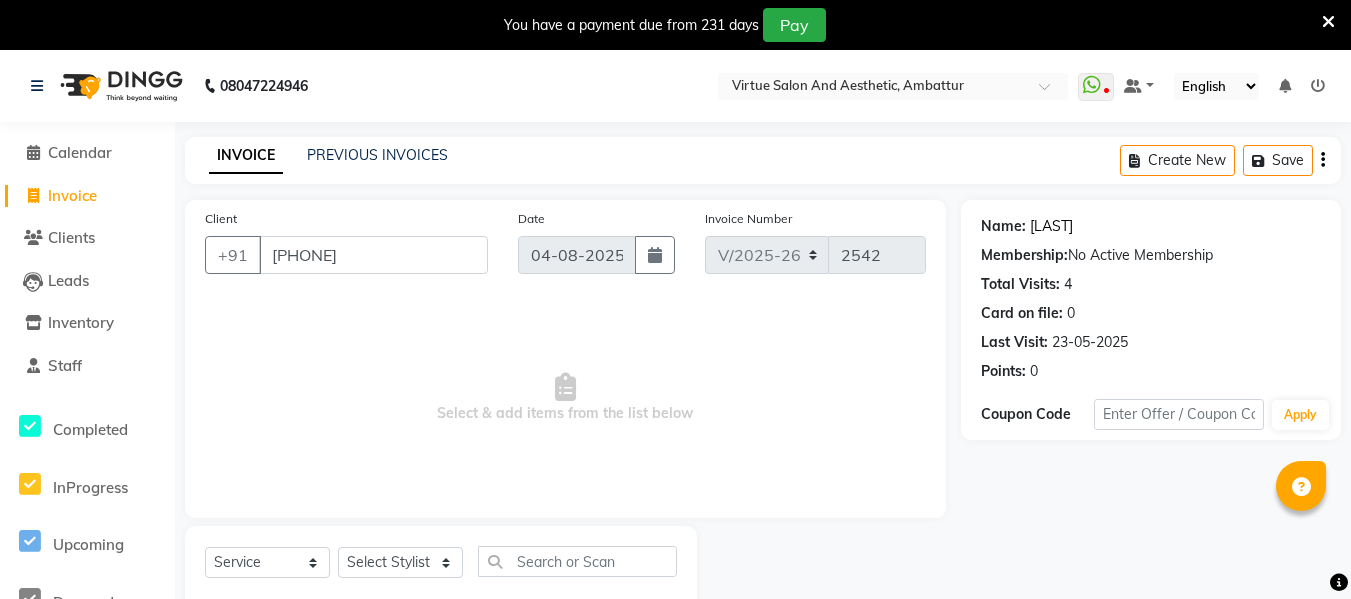 click on "[LAST]" 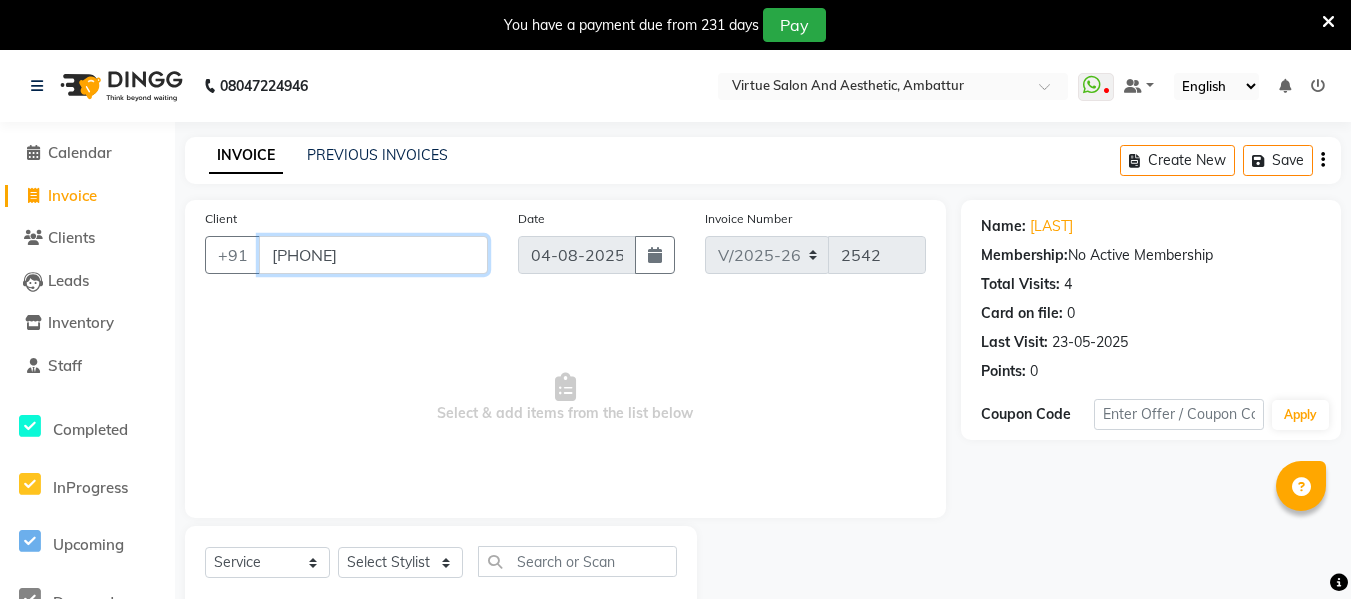 drag, startPoint x: 429, startPoint y: 250, endPoint x: 0, endPoint y: 224, distance: 429.78717 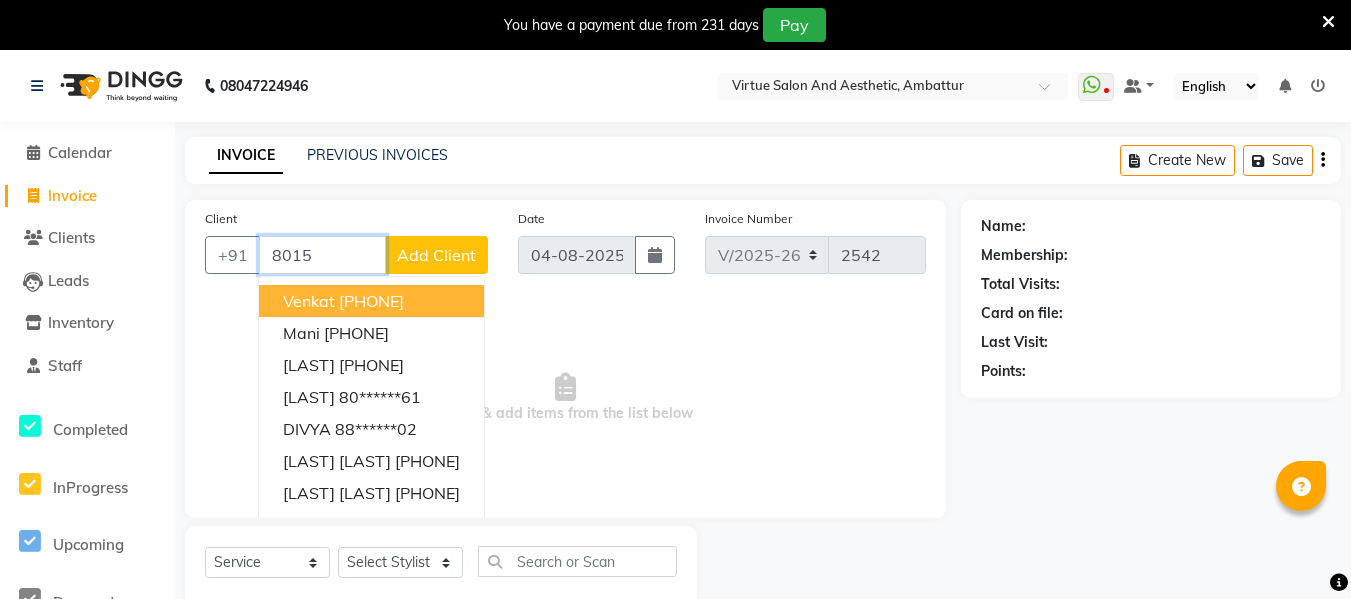 type on "8015" 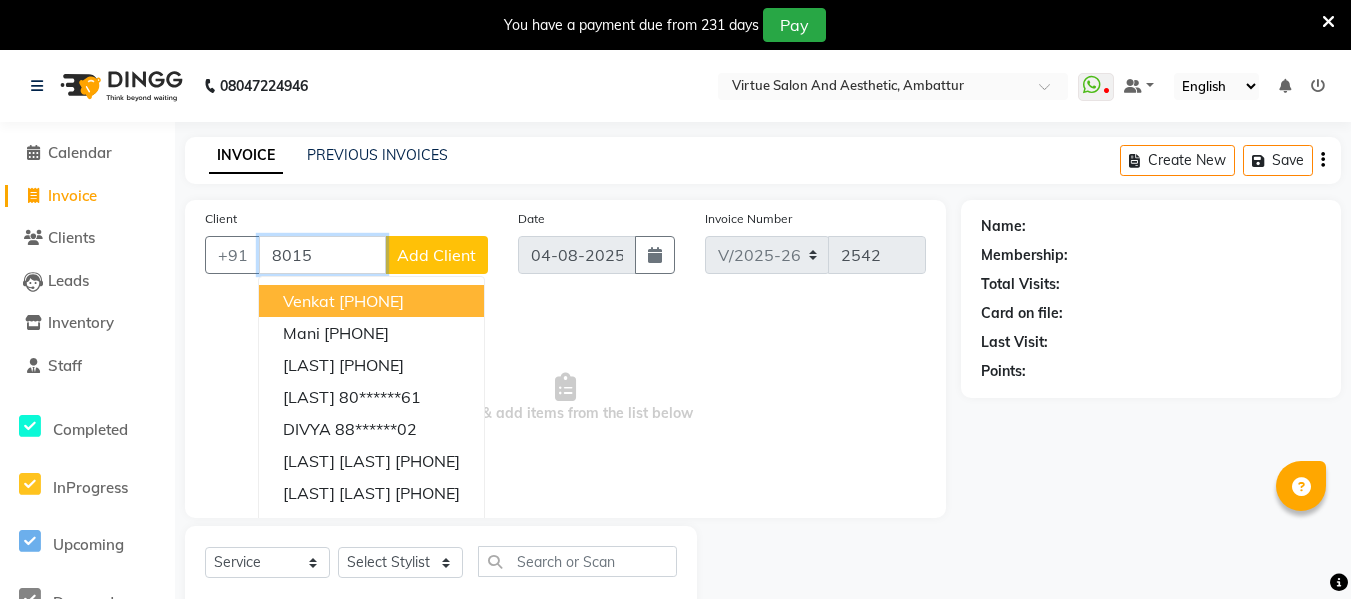 drag, startPoint x: 344, startPoint y: 256, endPoint x: 0, endPoint y: 226, distance: 345.30566 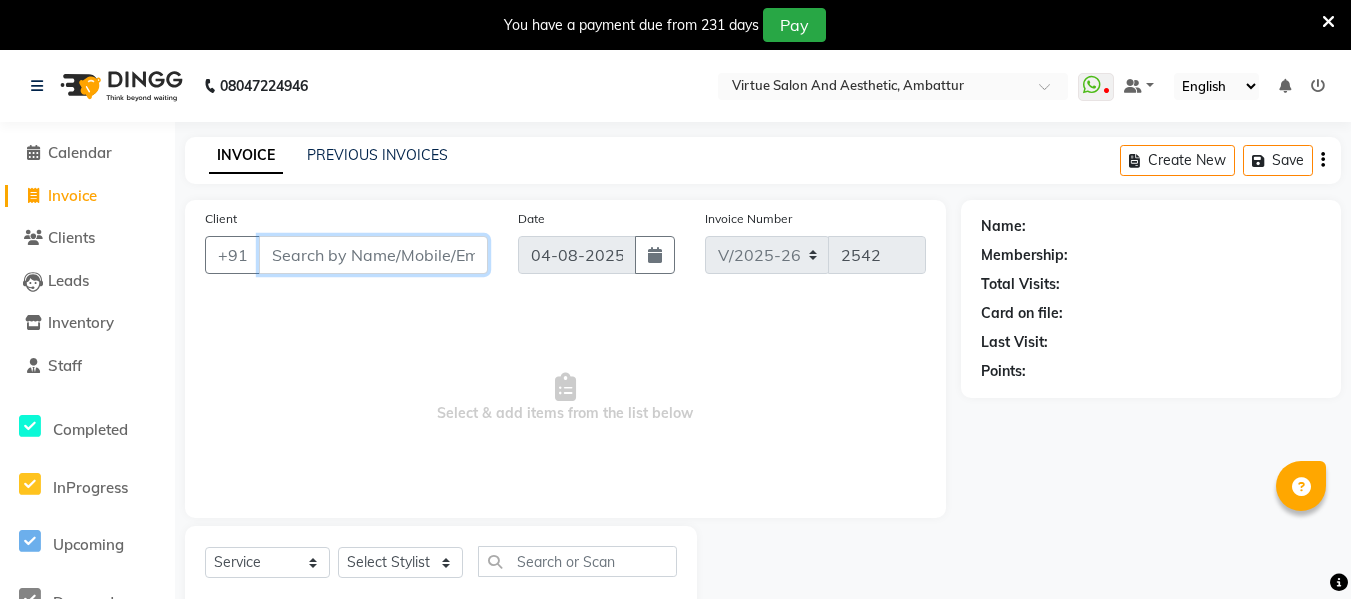 paste on "[PHONE]" 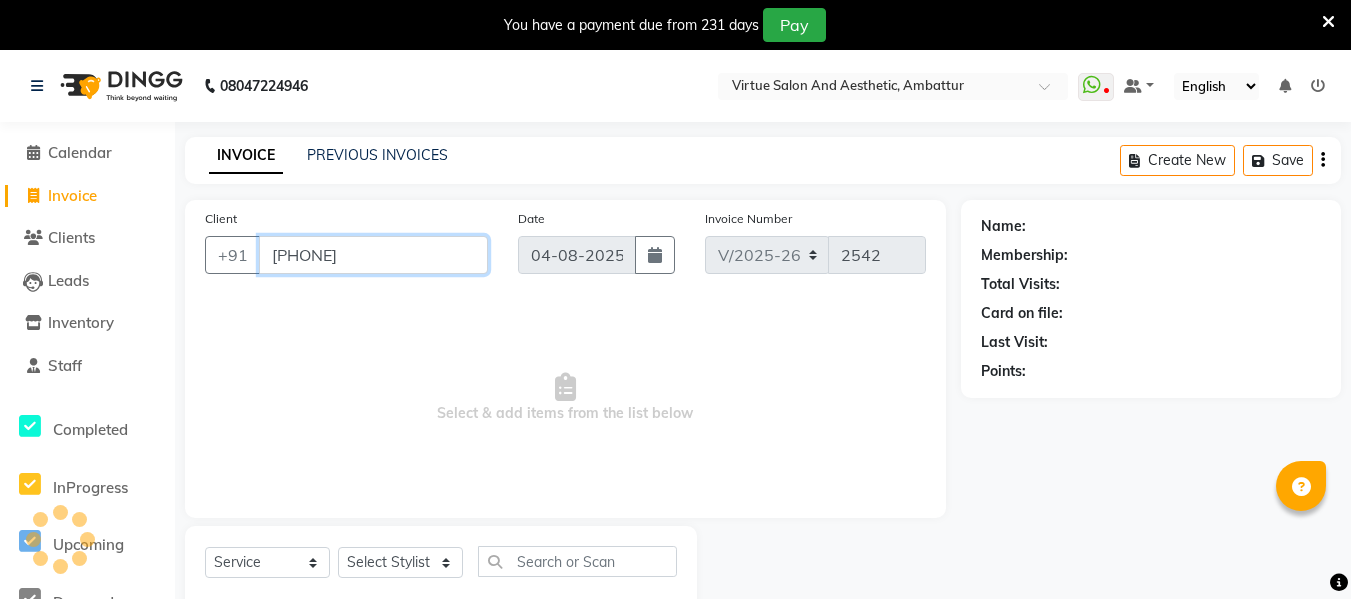 type on "[PHONE]" 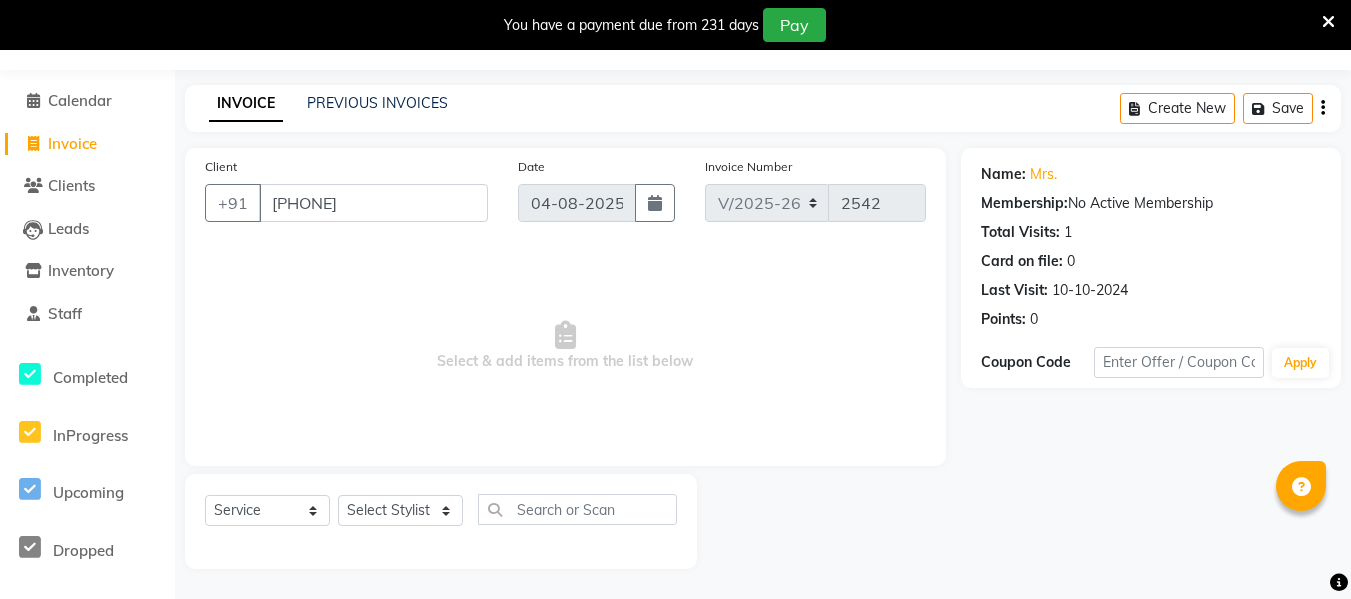 scroll, scrollTop: 0, scrollLeft: 0, axis: both 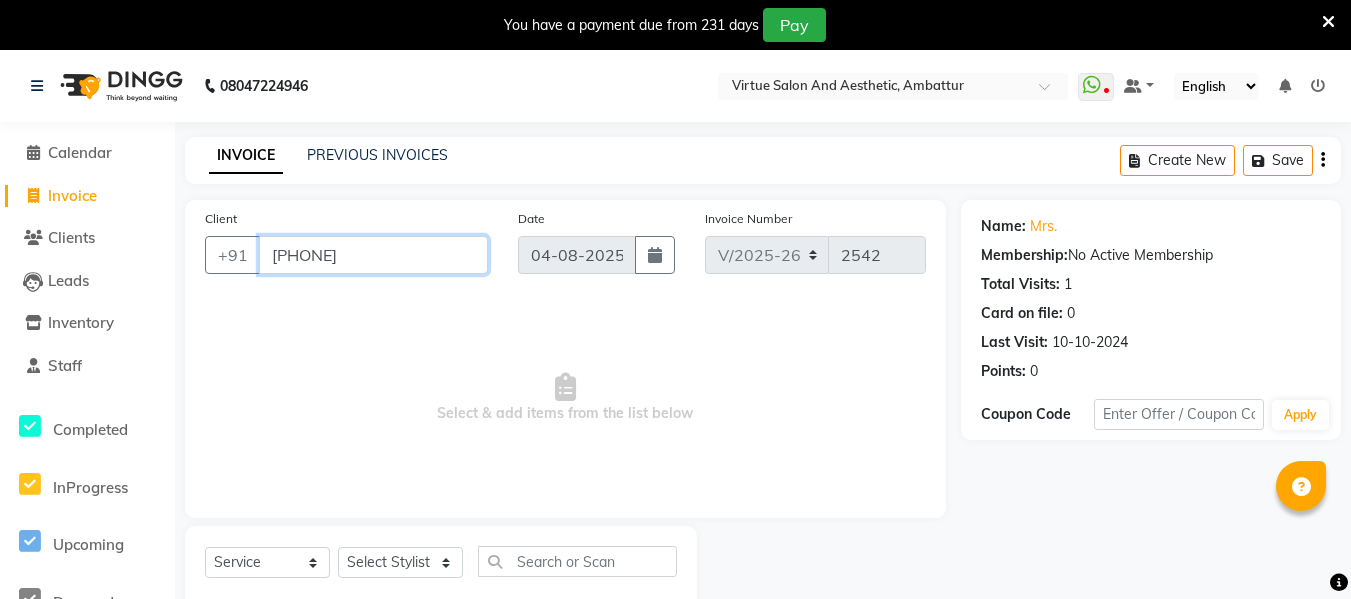 drag, startPoint x: 431, startPoint y: 263, endPoint x: 0, endPoint y: 232, distance: 432.1134 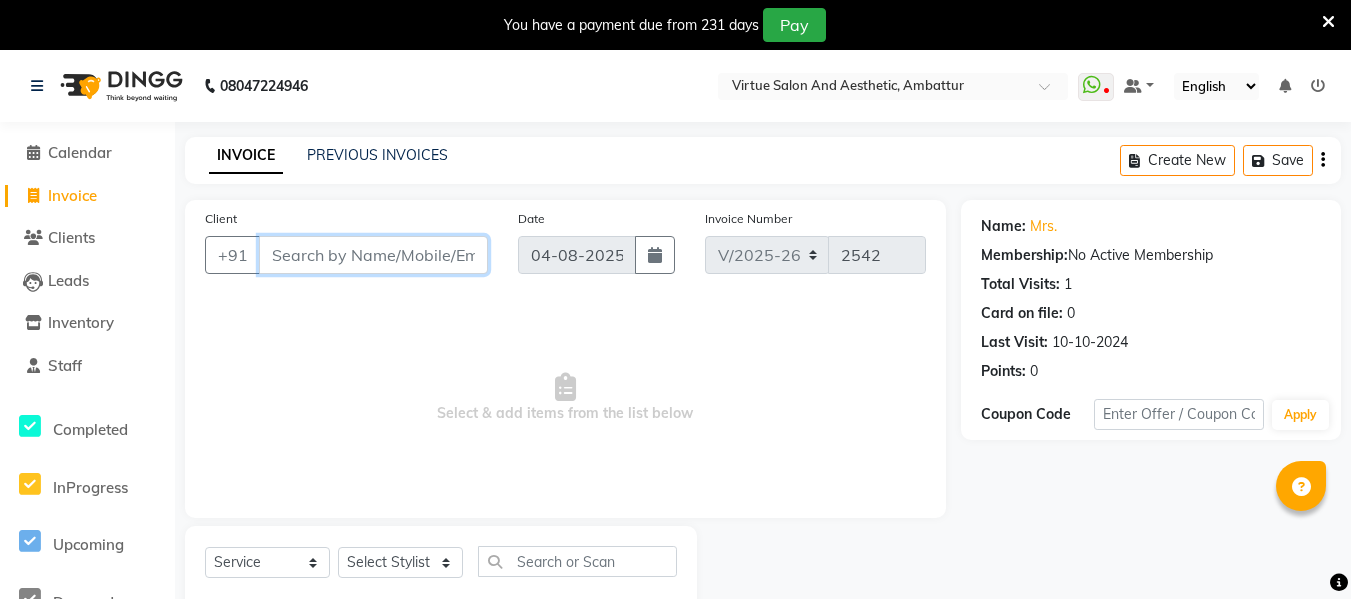 paste on "[PHONE]" 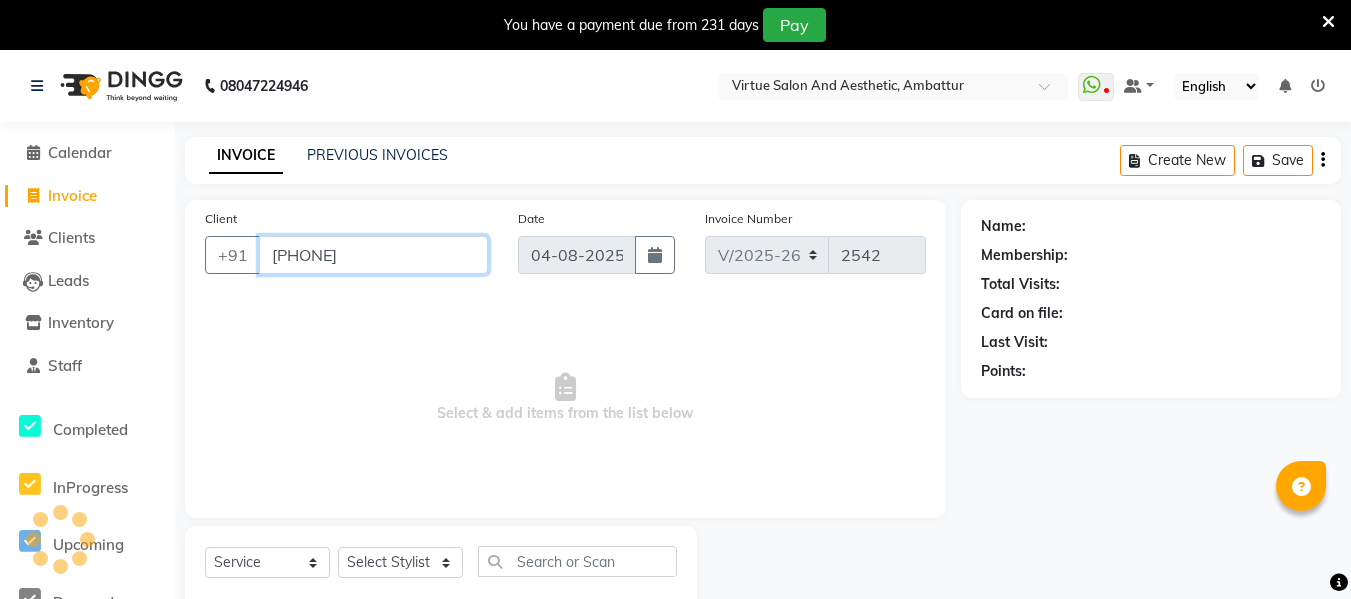 type on "[PHONE]" 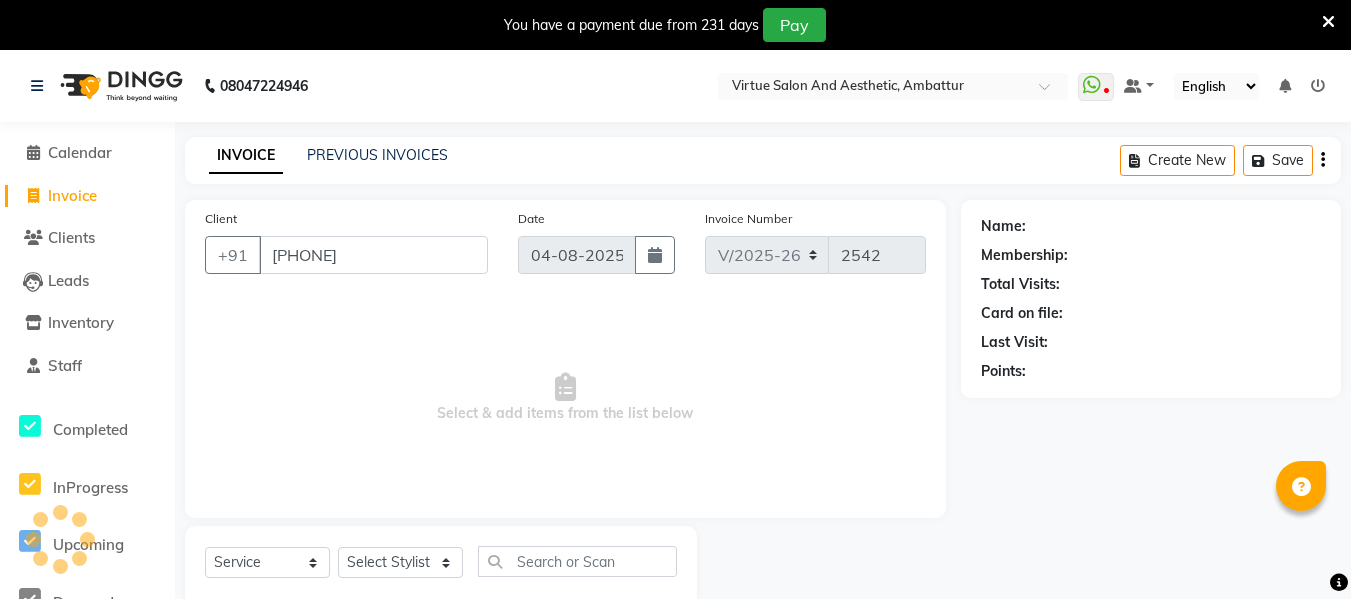 select on "1: Object" 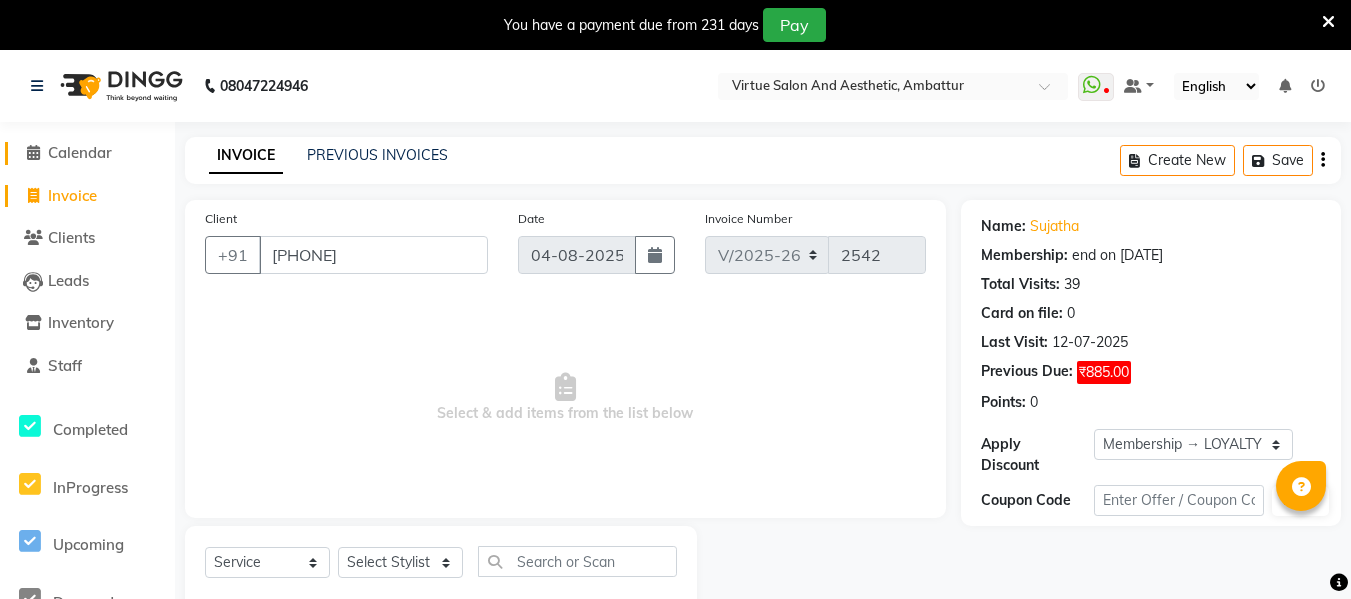 click on "Calendar" 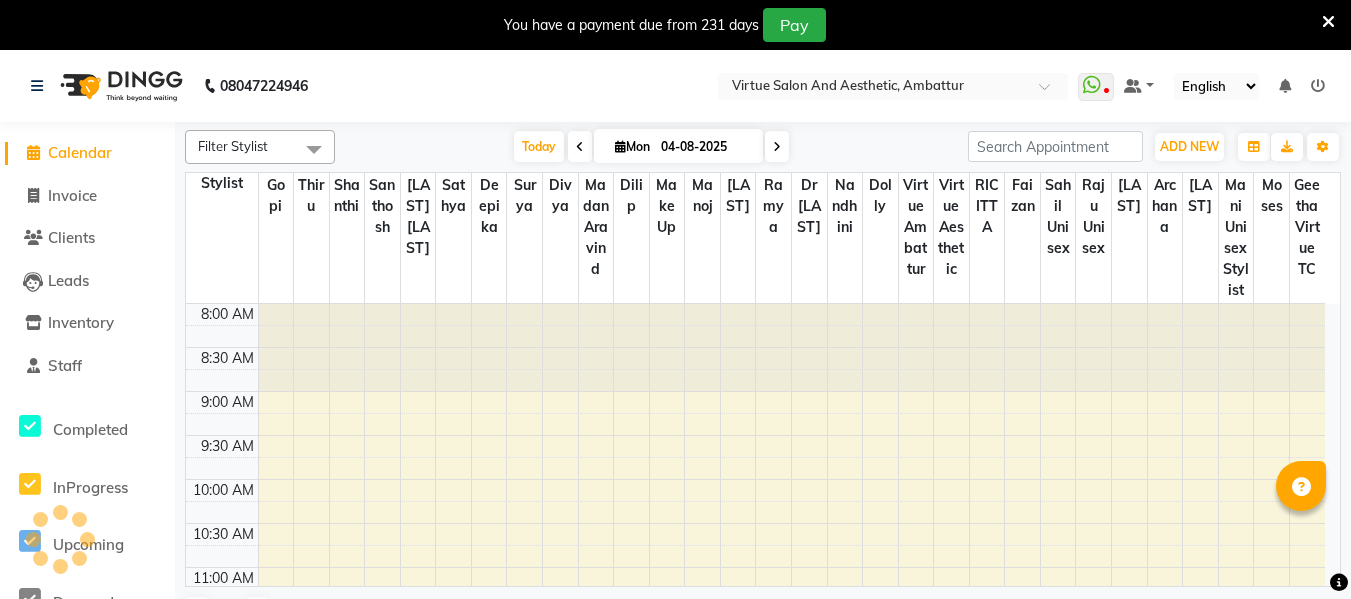scroll, scrollTop: 0, scrollLeft: 0, axis: both 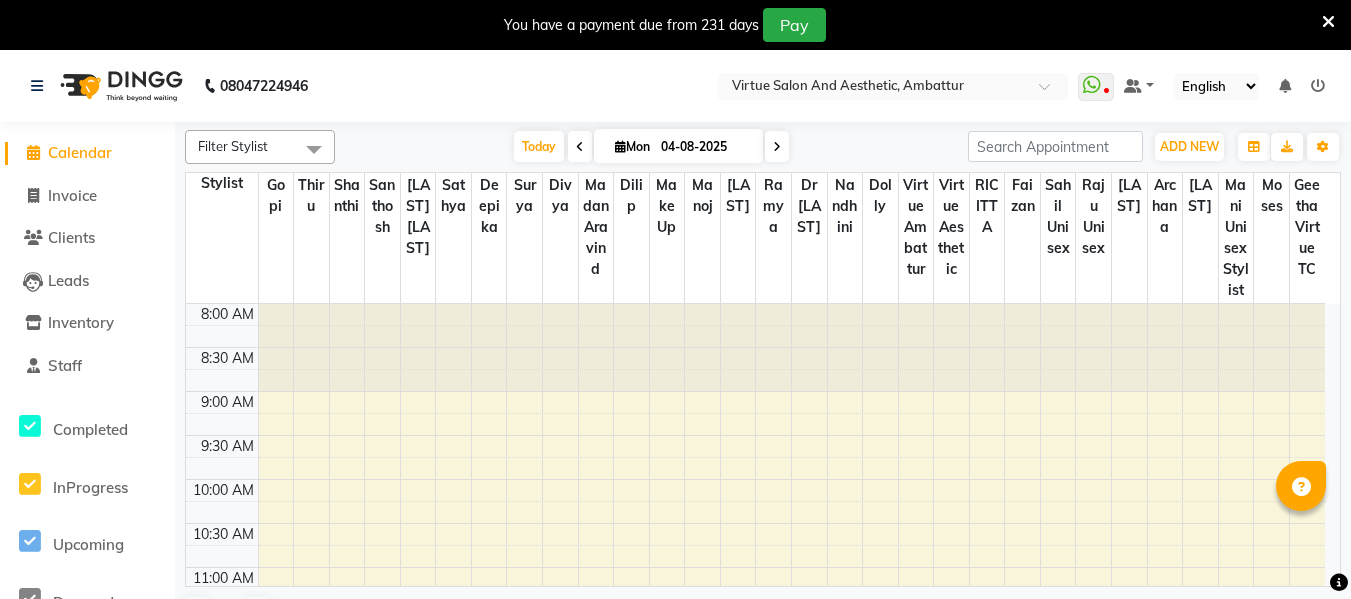 click on "Invoice" 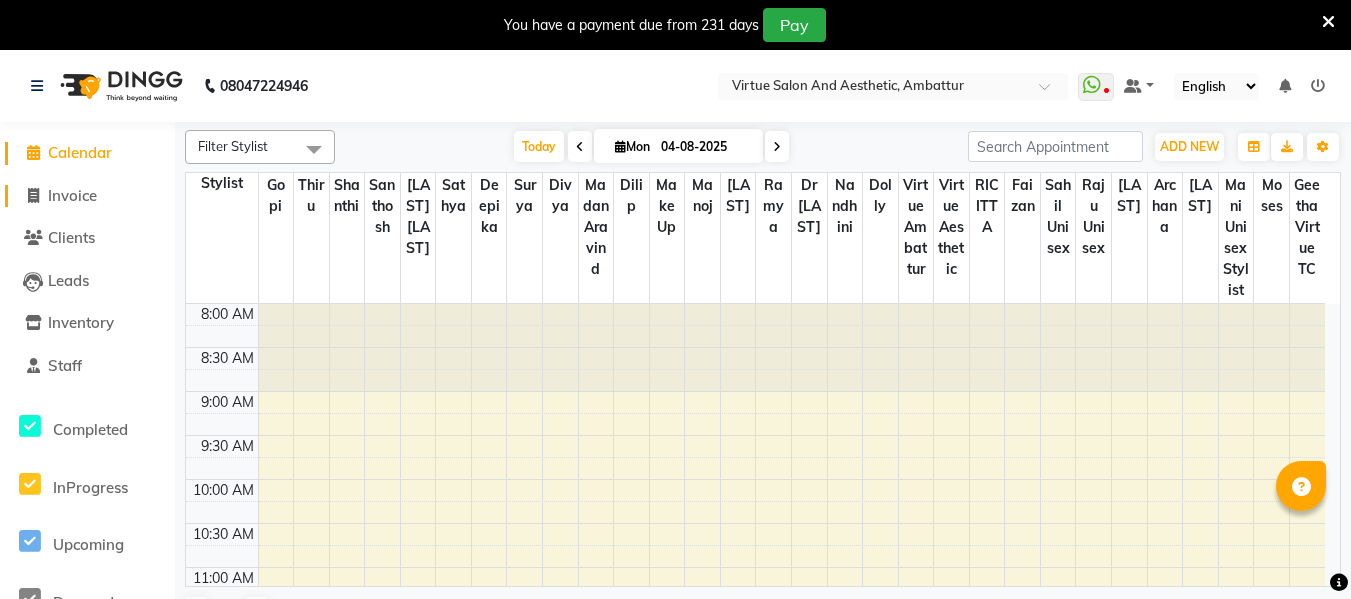 click on "Invoice" 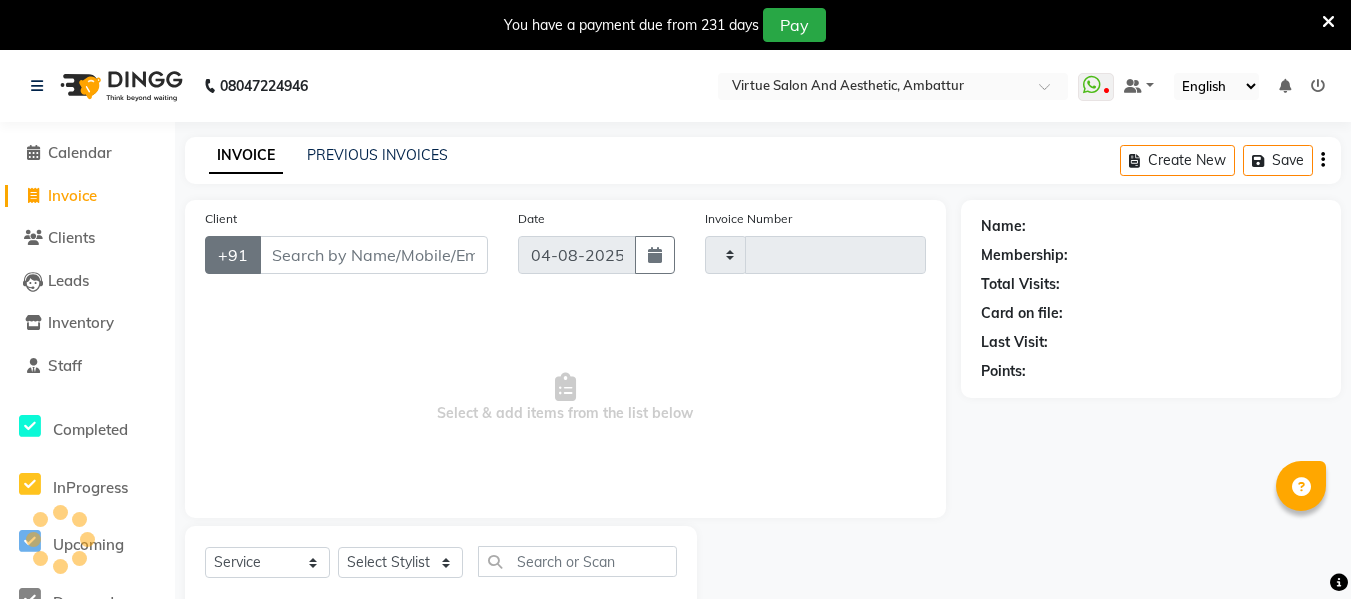 type on "2542" 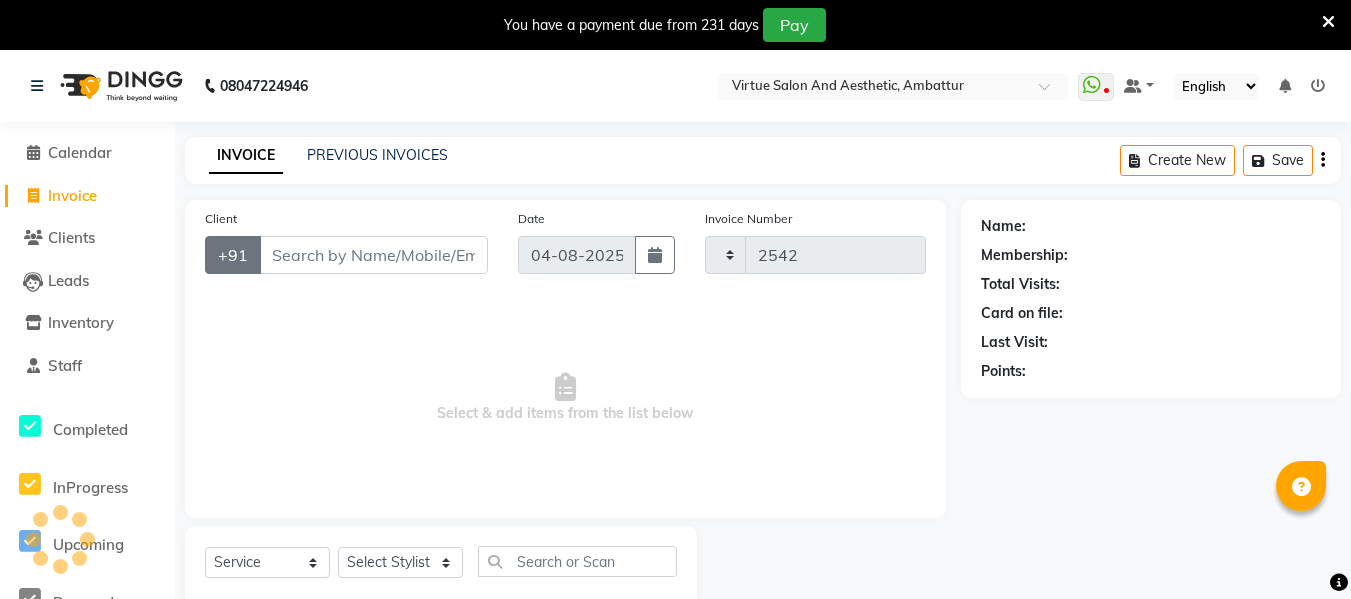select on "5237" 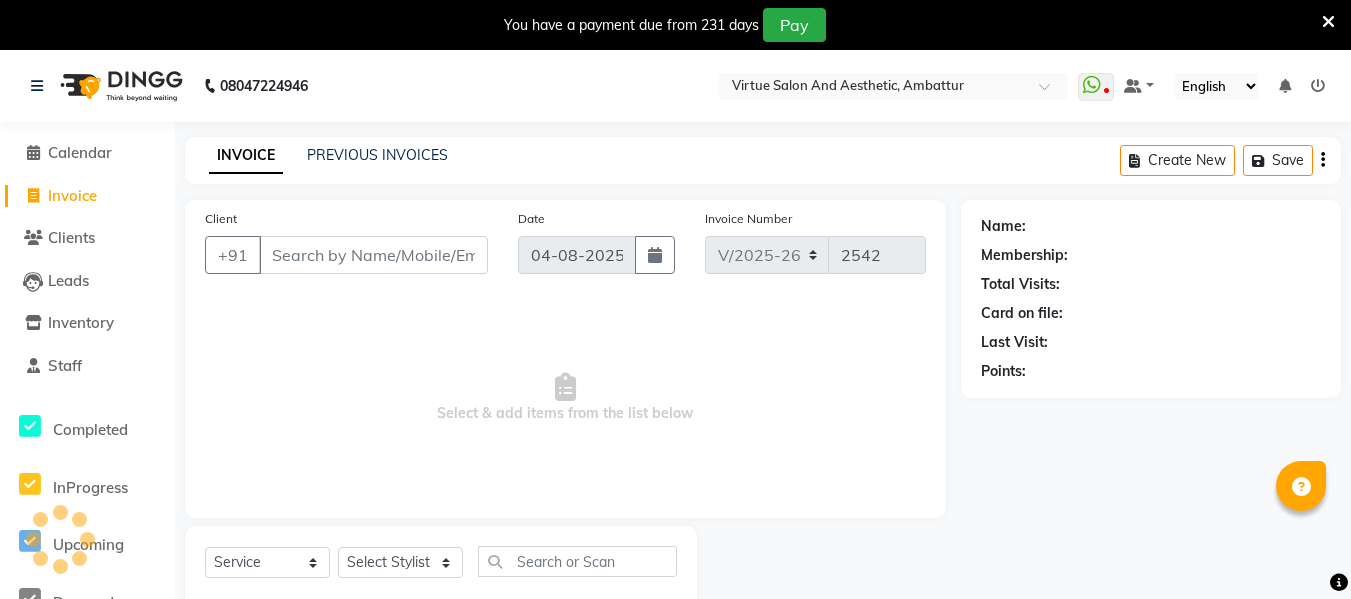click on "Client" at bounding box center (373, 255) 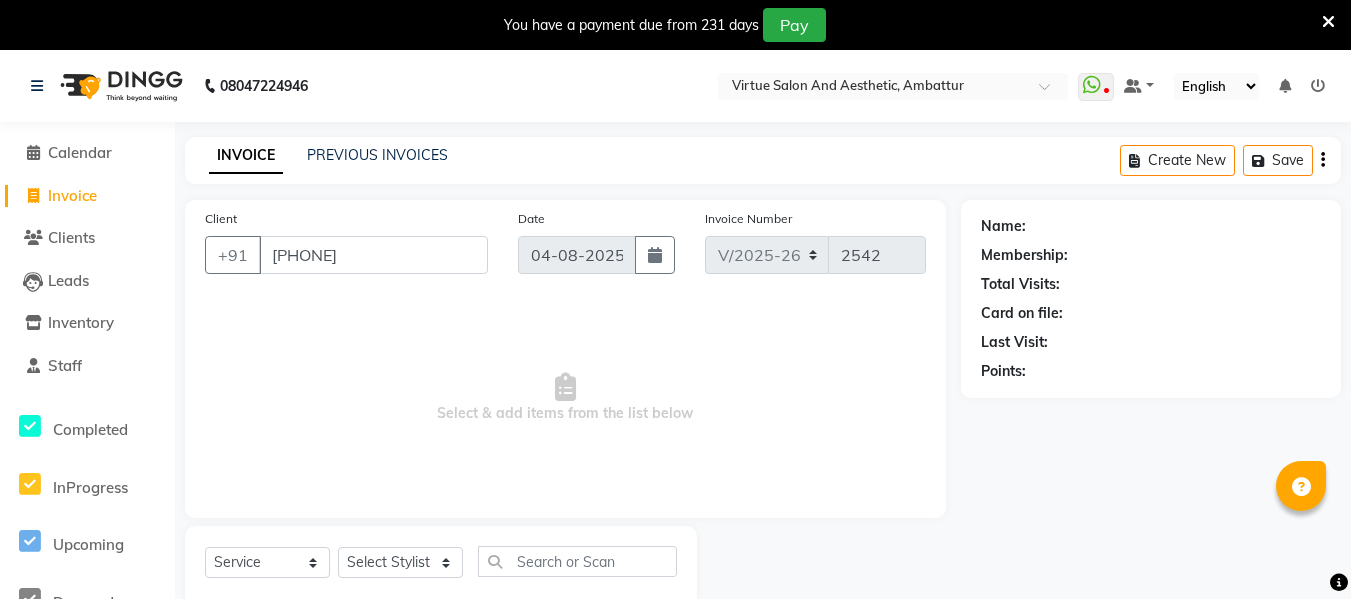 click on "[PHONE]" at bounding box center [373, 255] 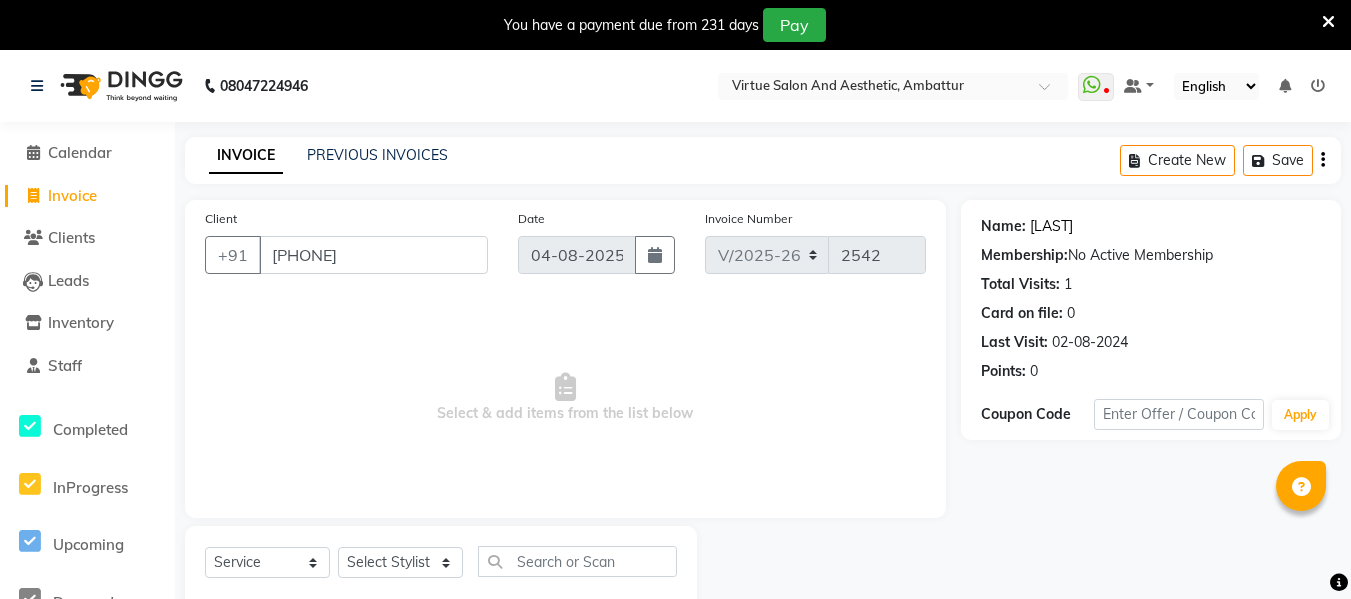click on "[LAST]" 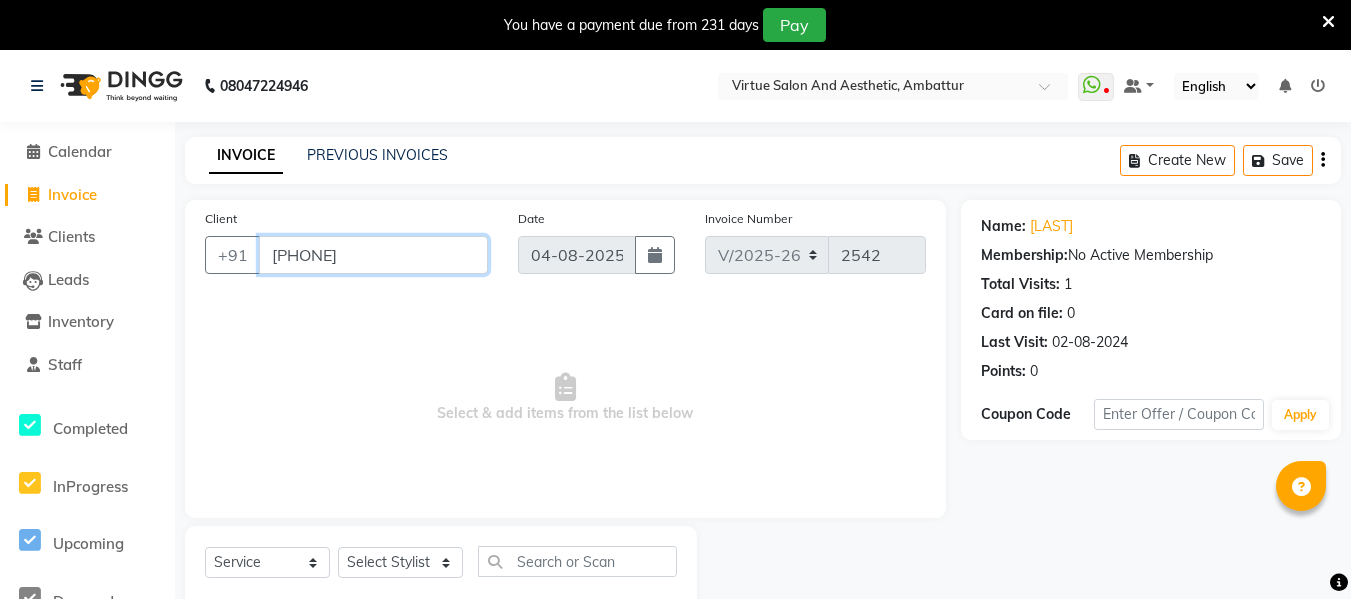 drag, startPoint x: 424, startPoint y: 264, endPoint x: 0, endPoint y: 261, distance: 424.01062 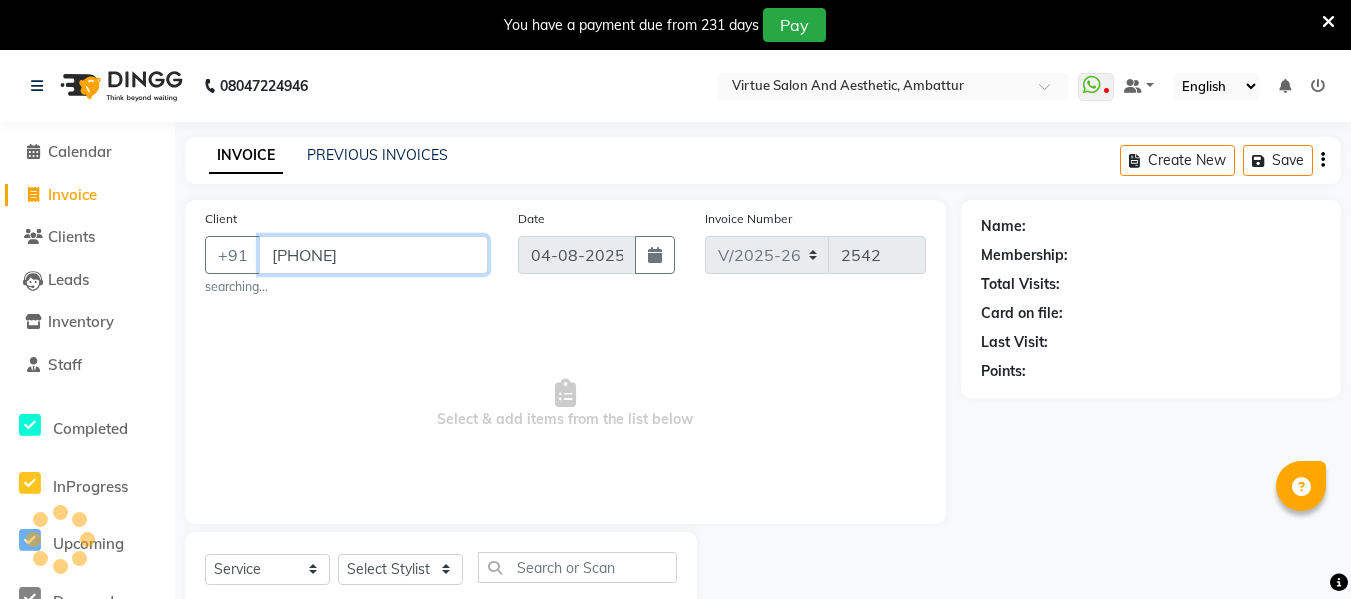 type on "[PHONE]" 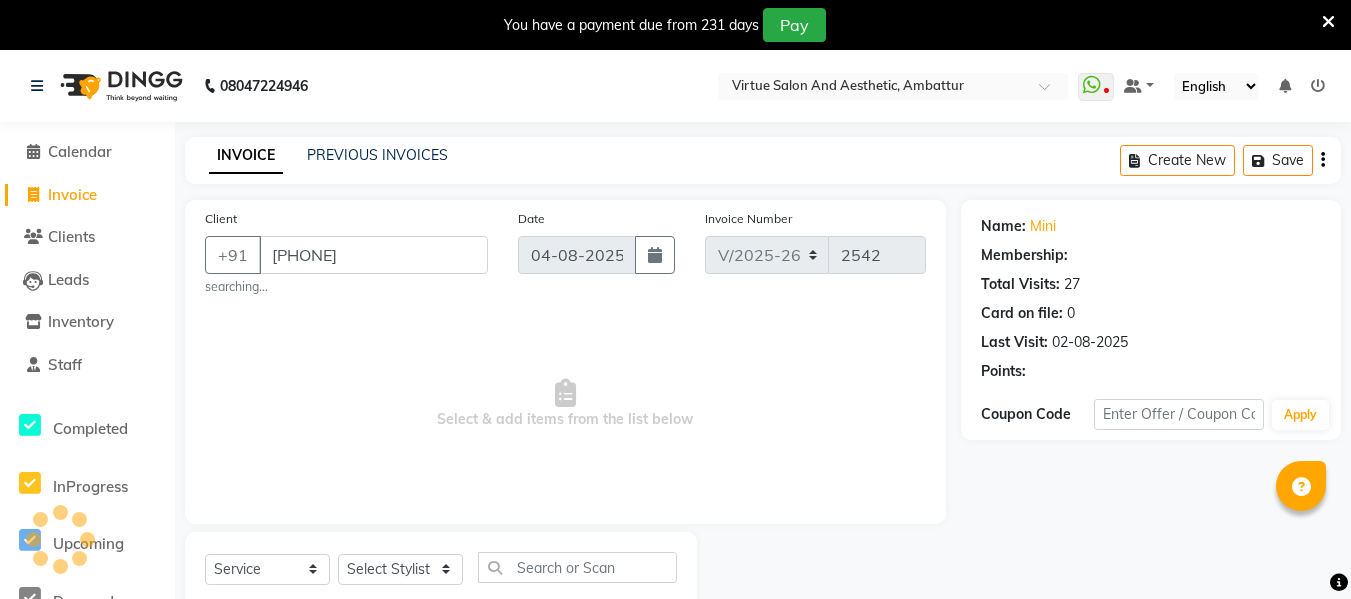 select on "1: Object" 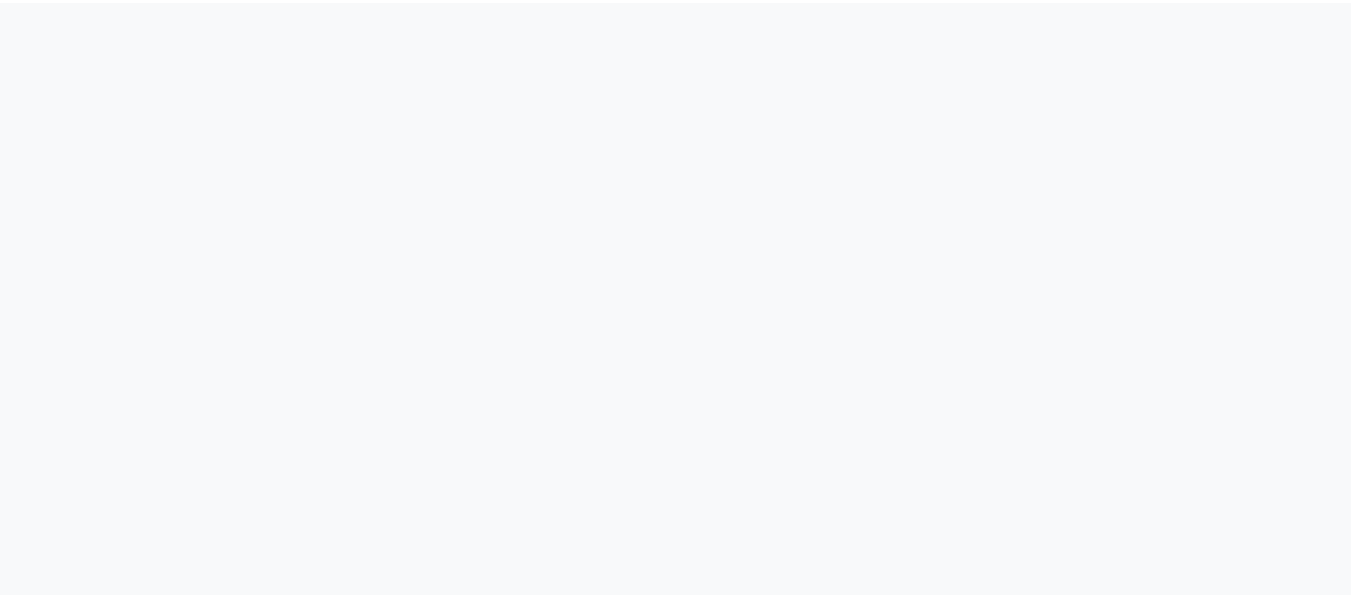 scroll, scrollTop: 0, scrollLeft: 0, axis: both 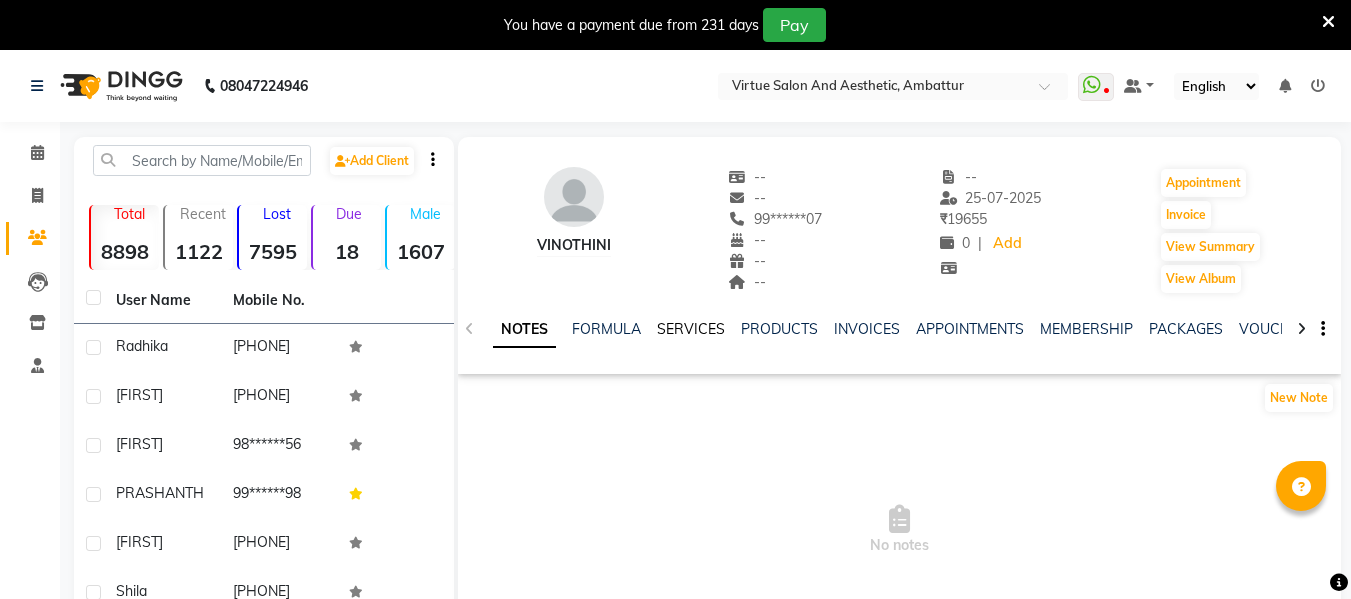 click on "SERVICES" 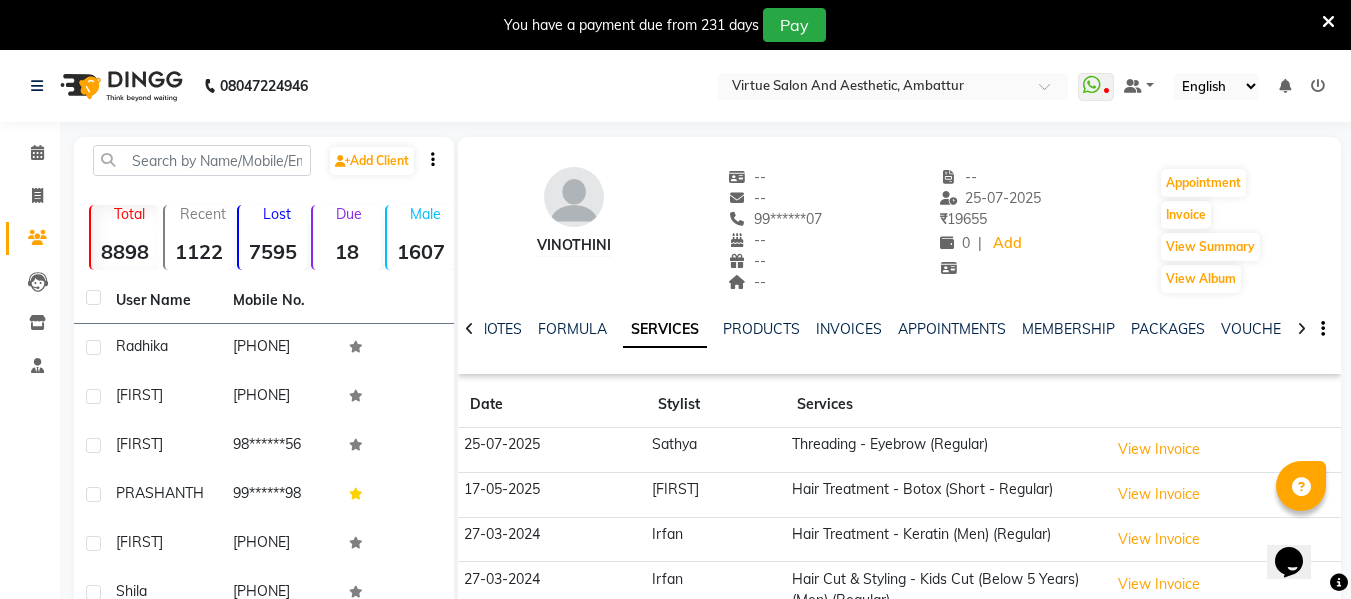 scroll, scrollTop: 0, scrollLeft: 0, axis: both 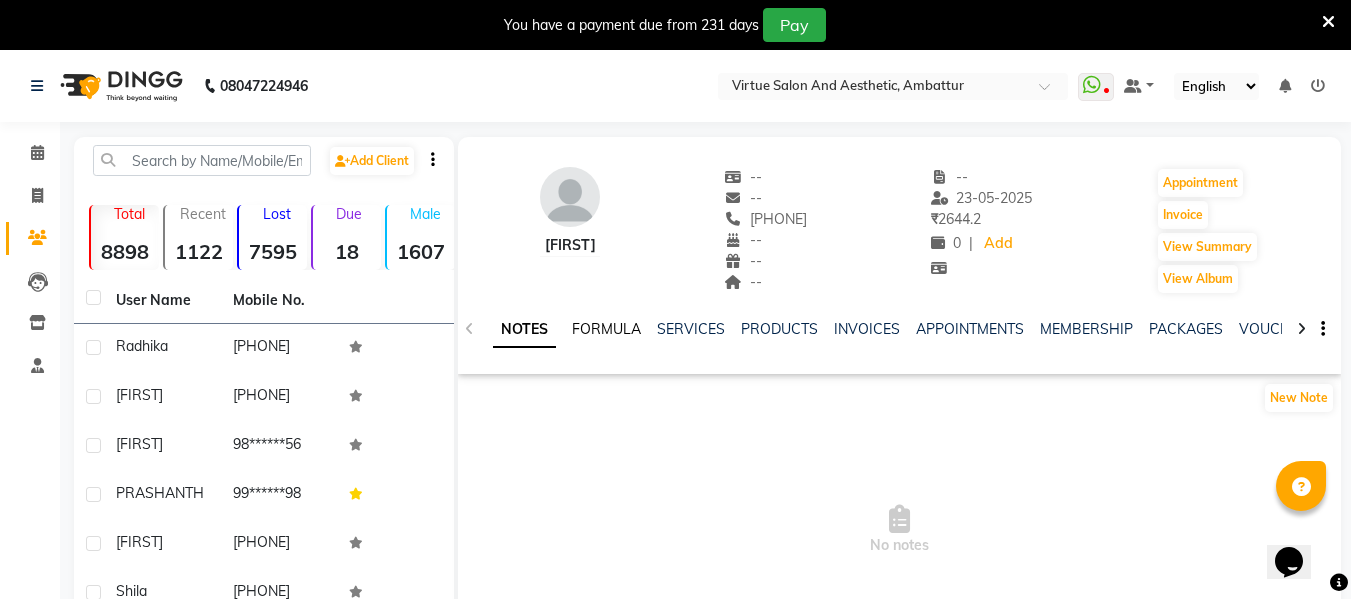 click on "FORMULA" 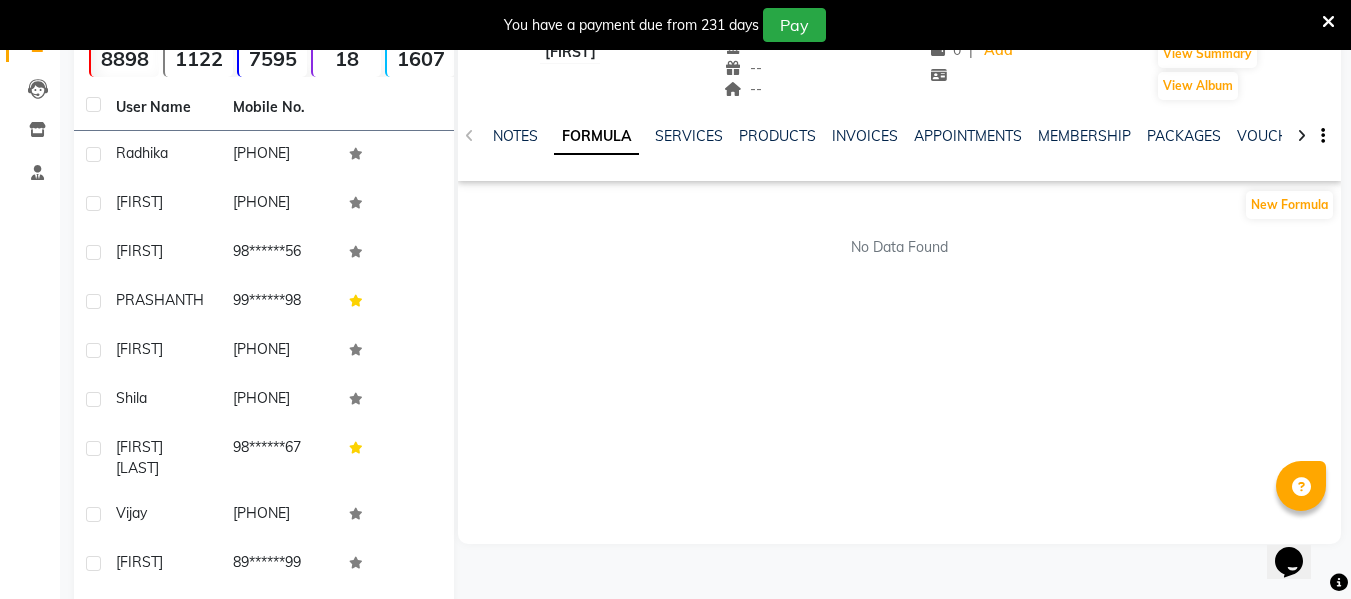 scroll, scrollTop: 200, scrollLeft: 0, axis: vertical 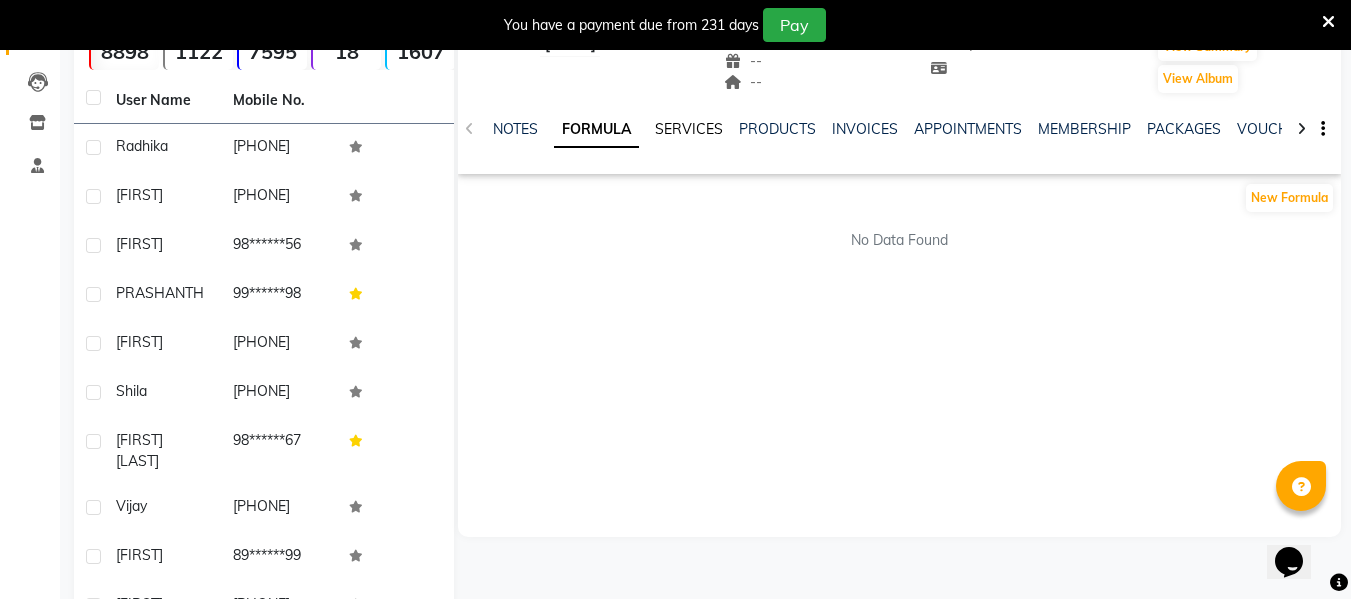 click on "SERVICES" 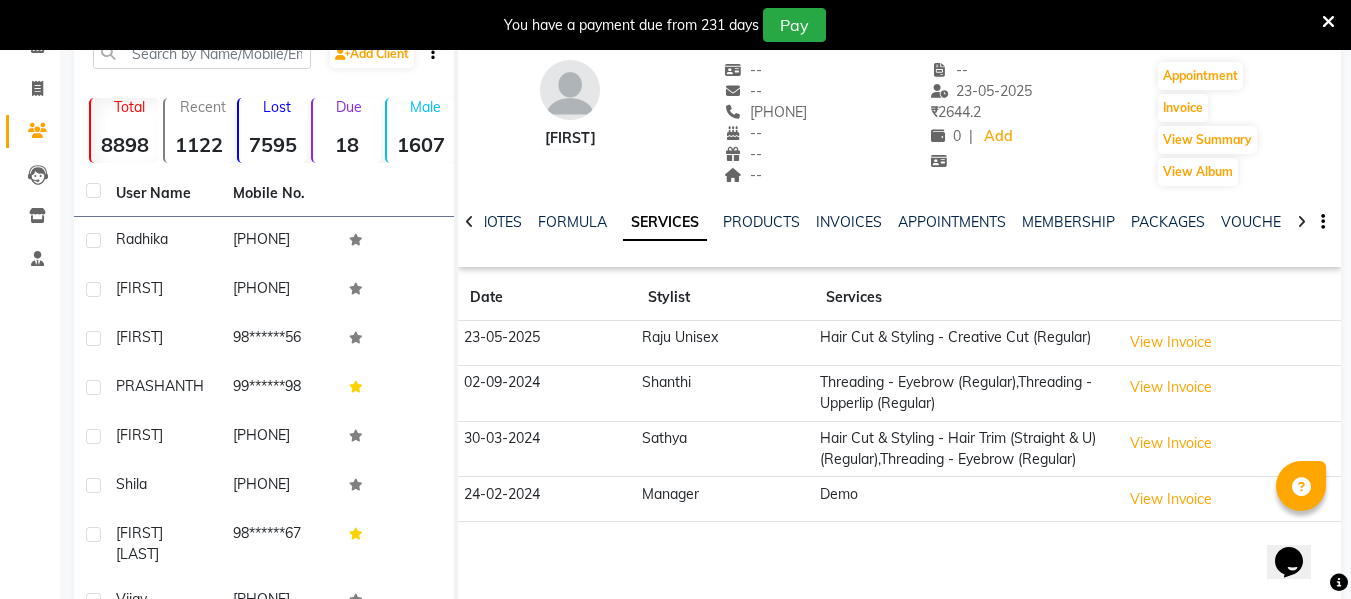 scroll, scrollTop: 0, scrollLeft: 0, axis: both 